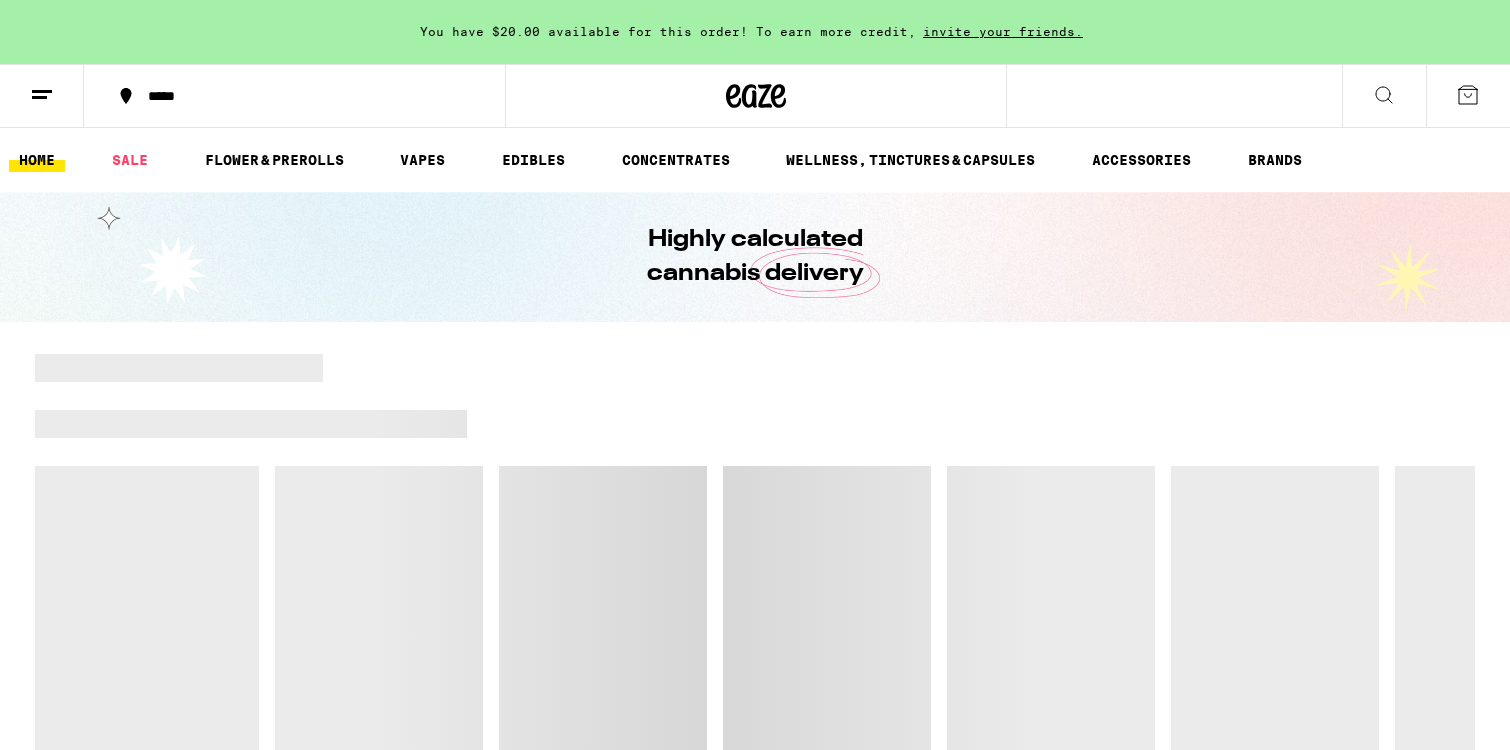 scroll, scrollTop: 0, scrollLeft: 0, axis: both 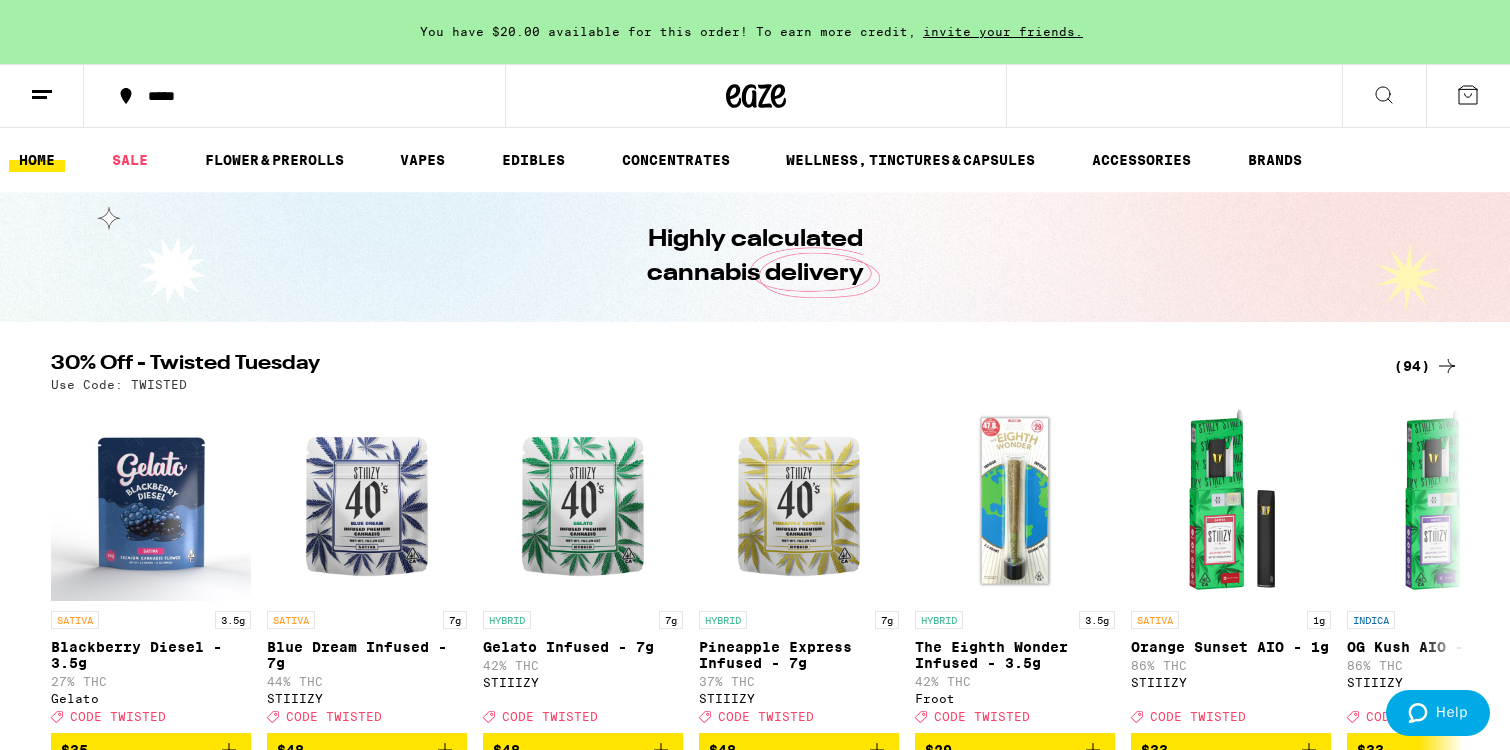 click 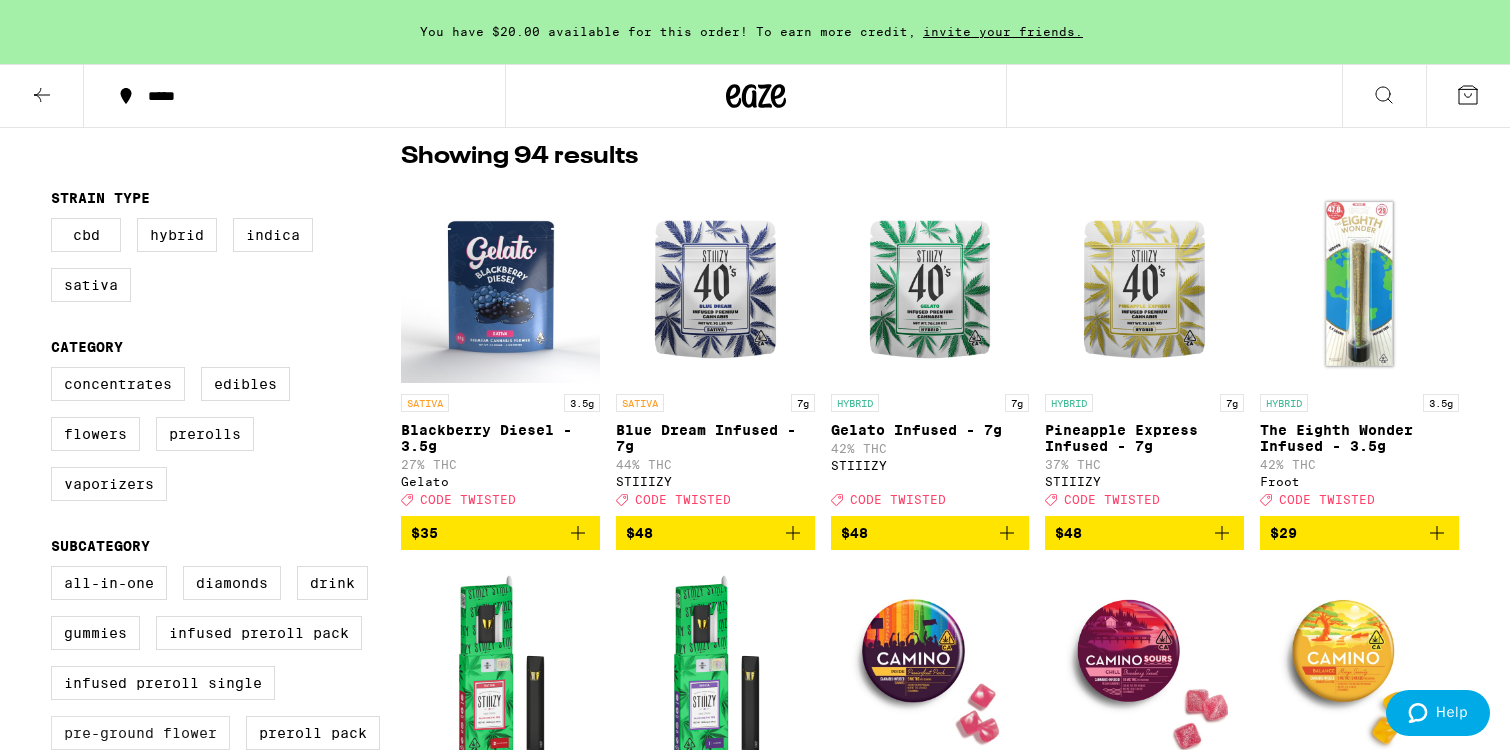 scroll, scrollTop: 147, scrollLeft: 0, axis: vertical 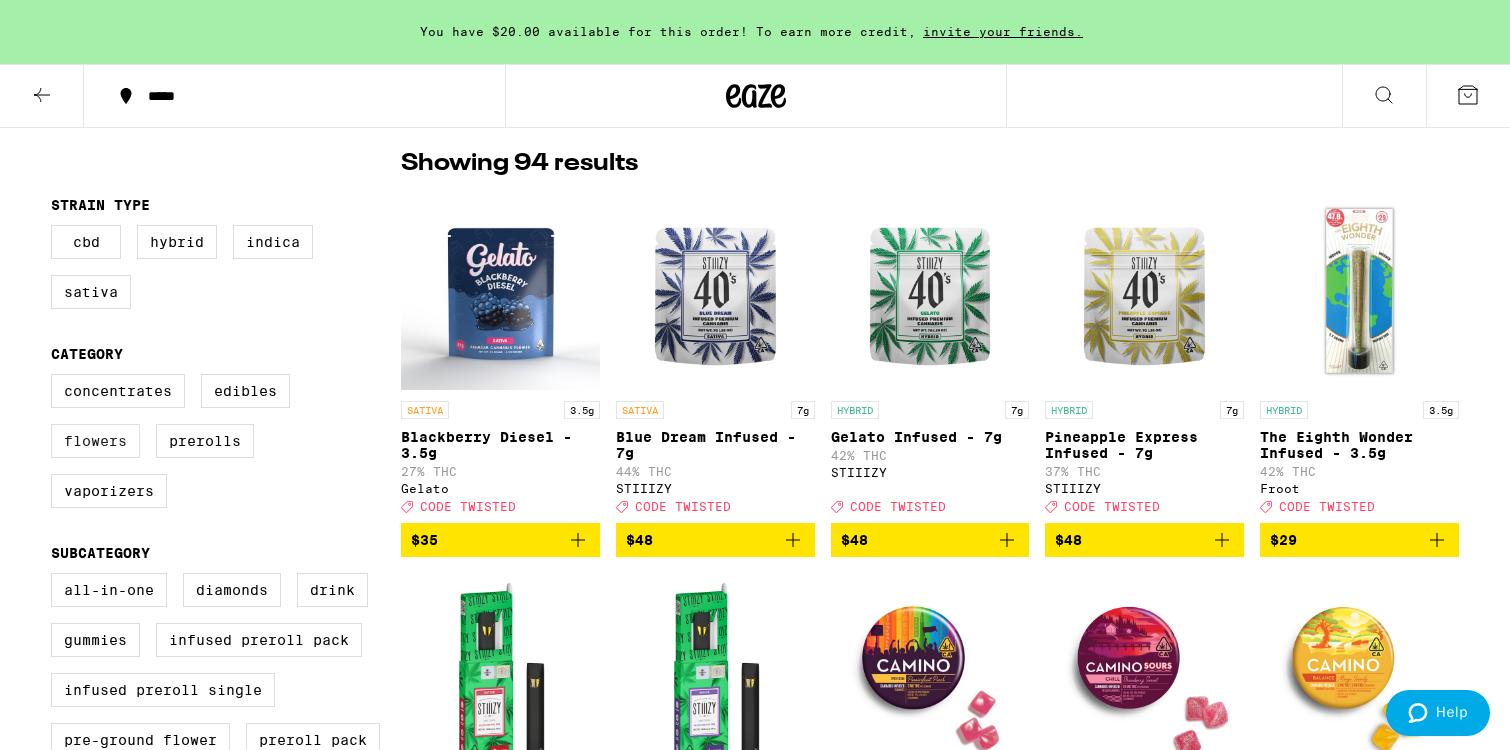 click on "Flowers" at bounding box center [95, 441] 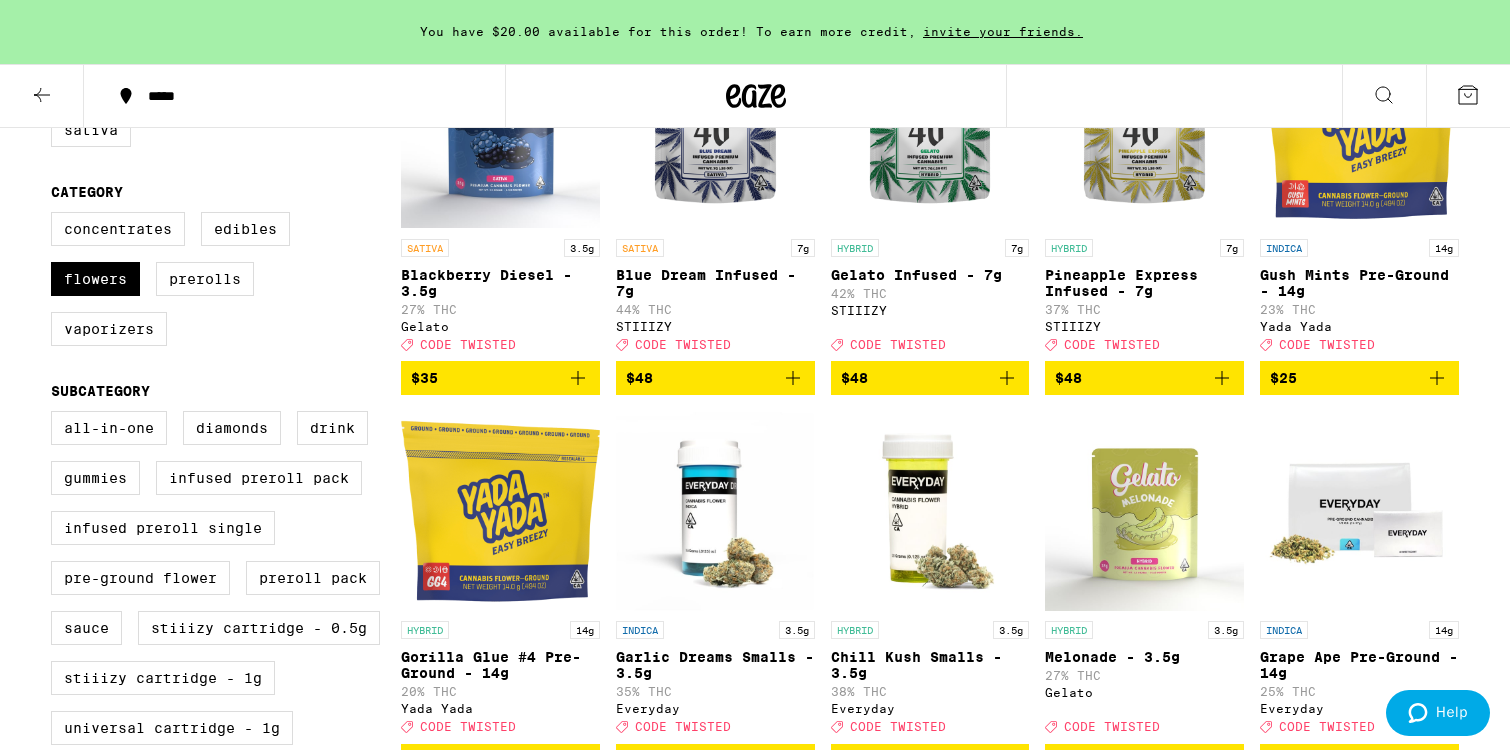scroll, scrollTop: 300, scrollLeft: 0, axis: vertical 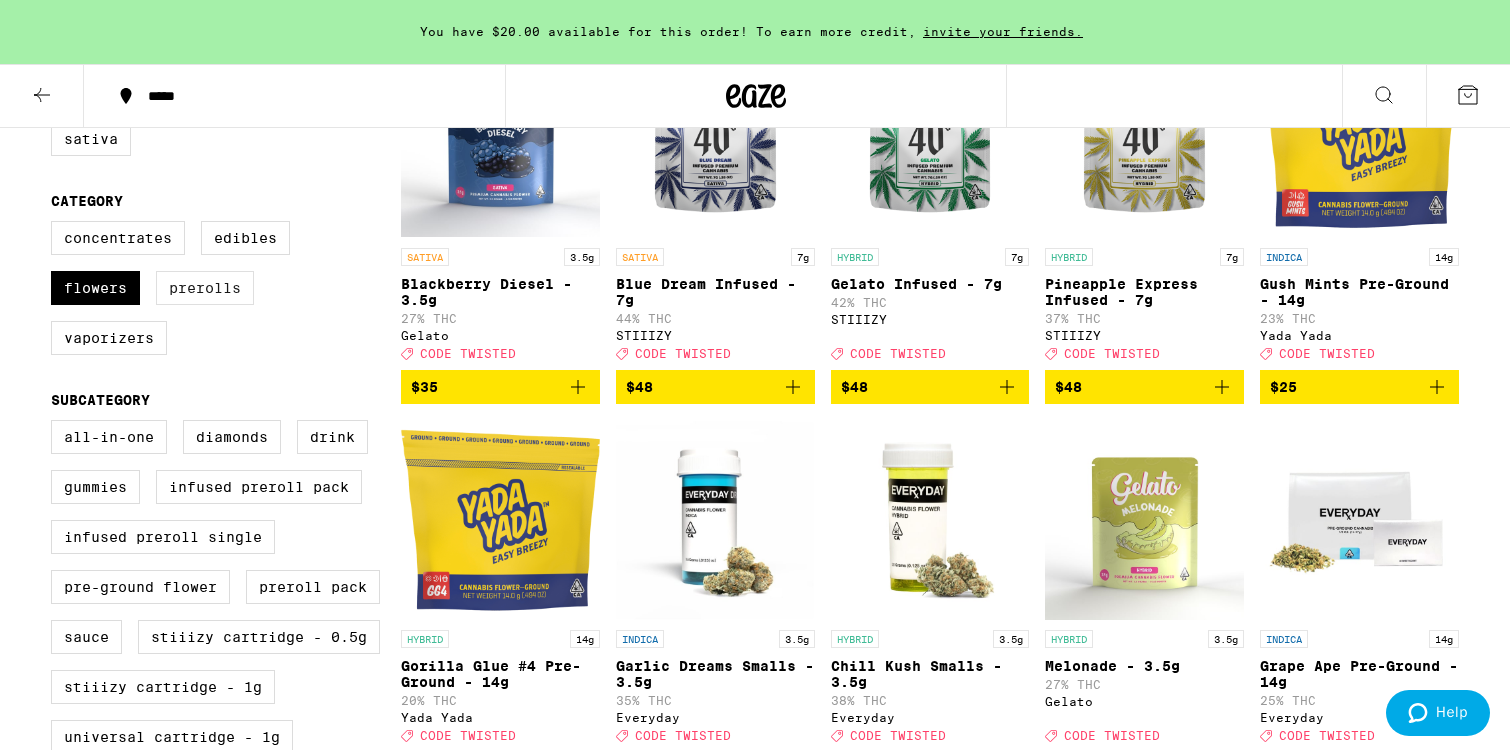 click on "Prerolls" at bounding box center [205, 288] 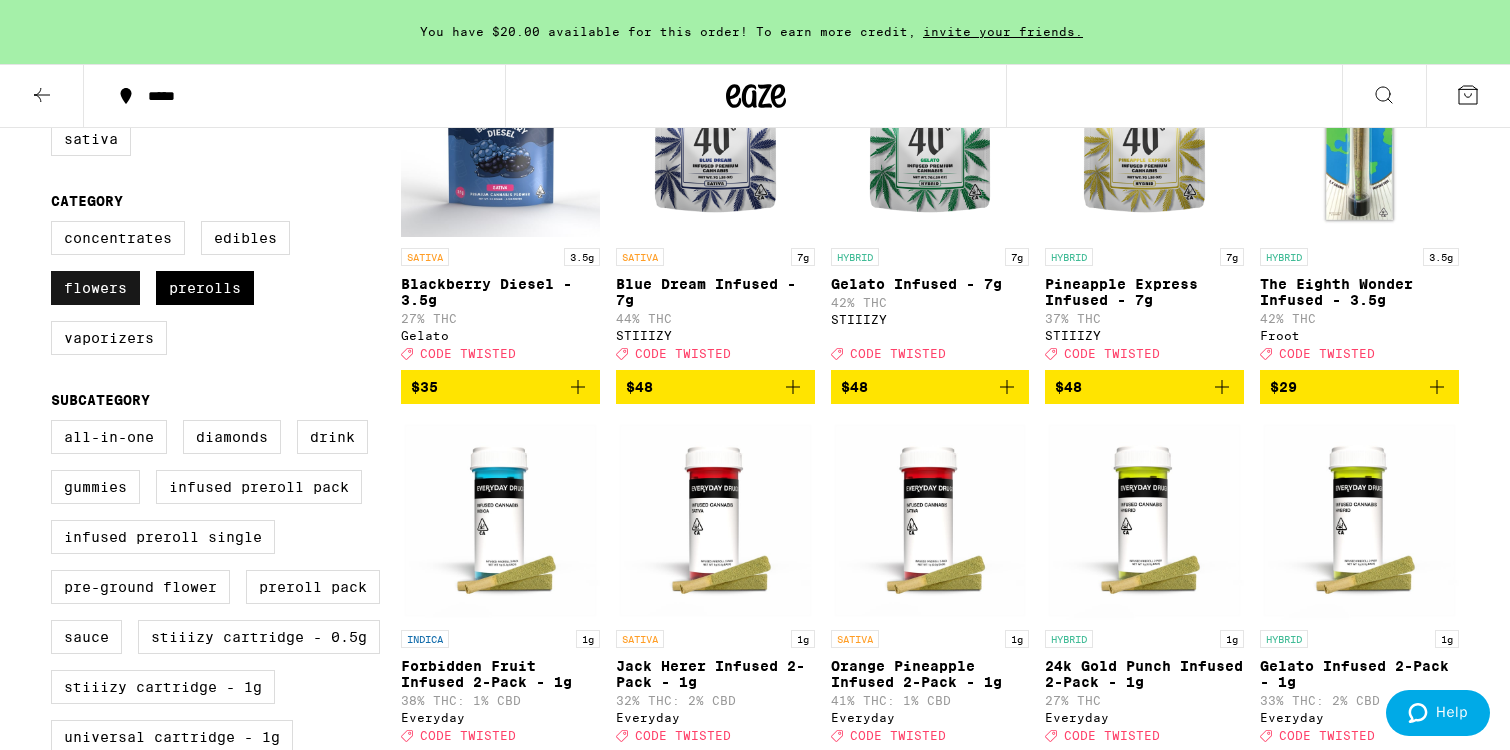 click on "Flowers" at bounding box center (95, 288) 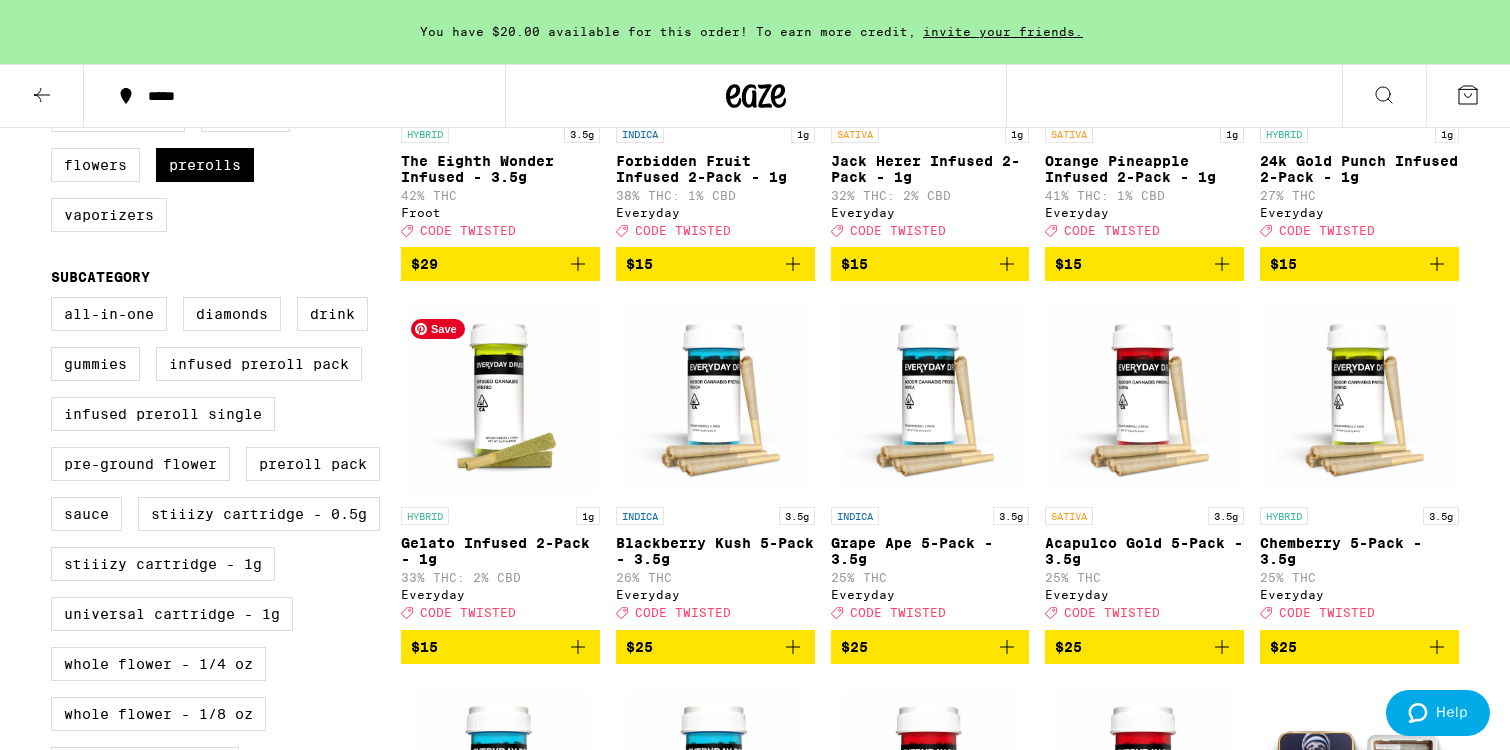 scroll, scrollTop: 422, scrollLeft: 0, axis: vertical 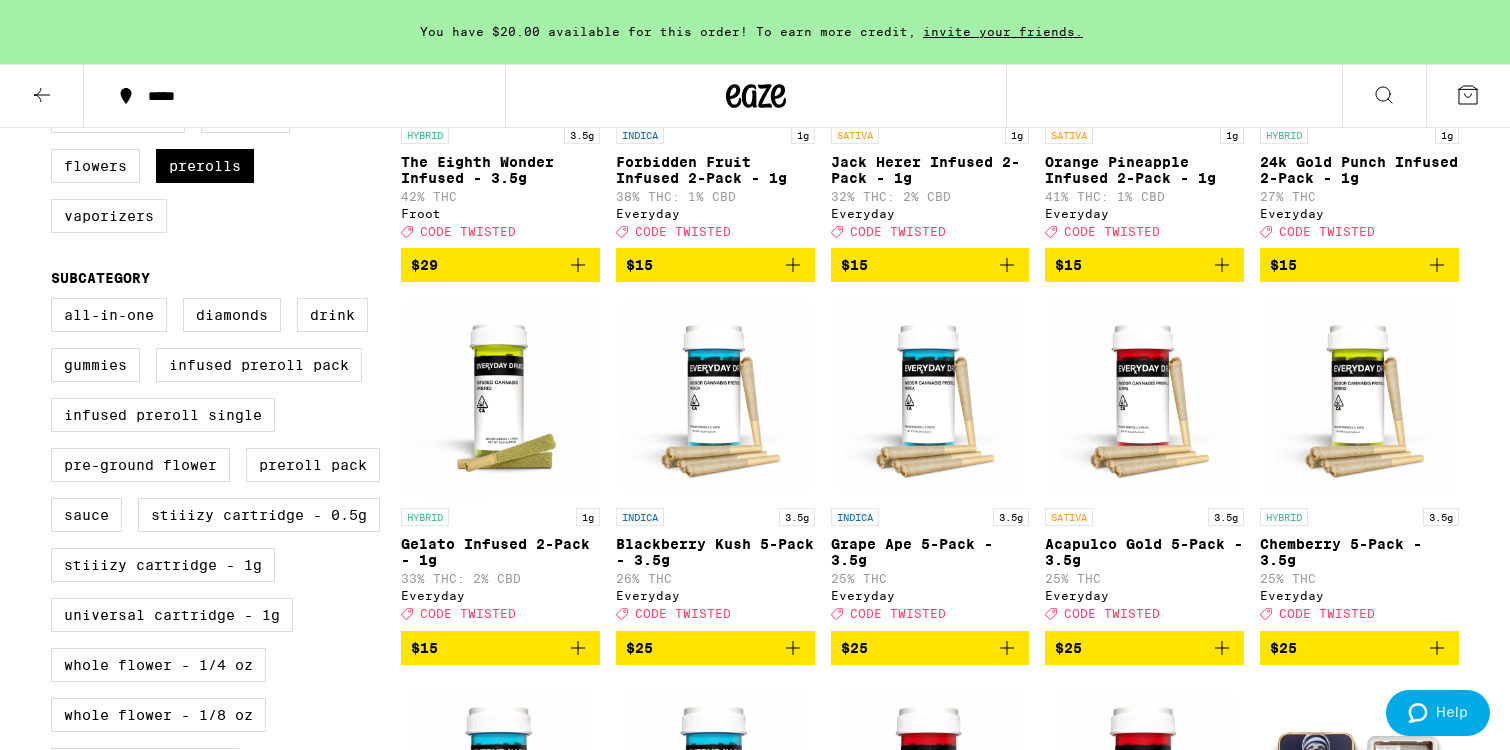 click on "You have $20.00 available for this order! To earn more credit," at bounding box center (668, 31) 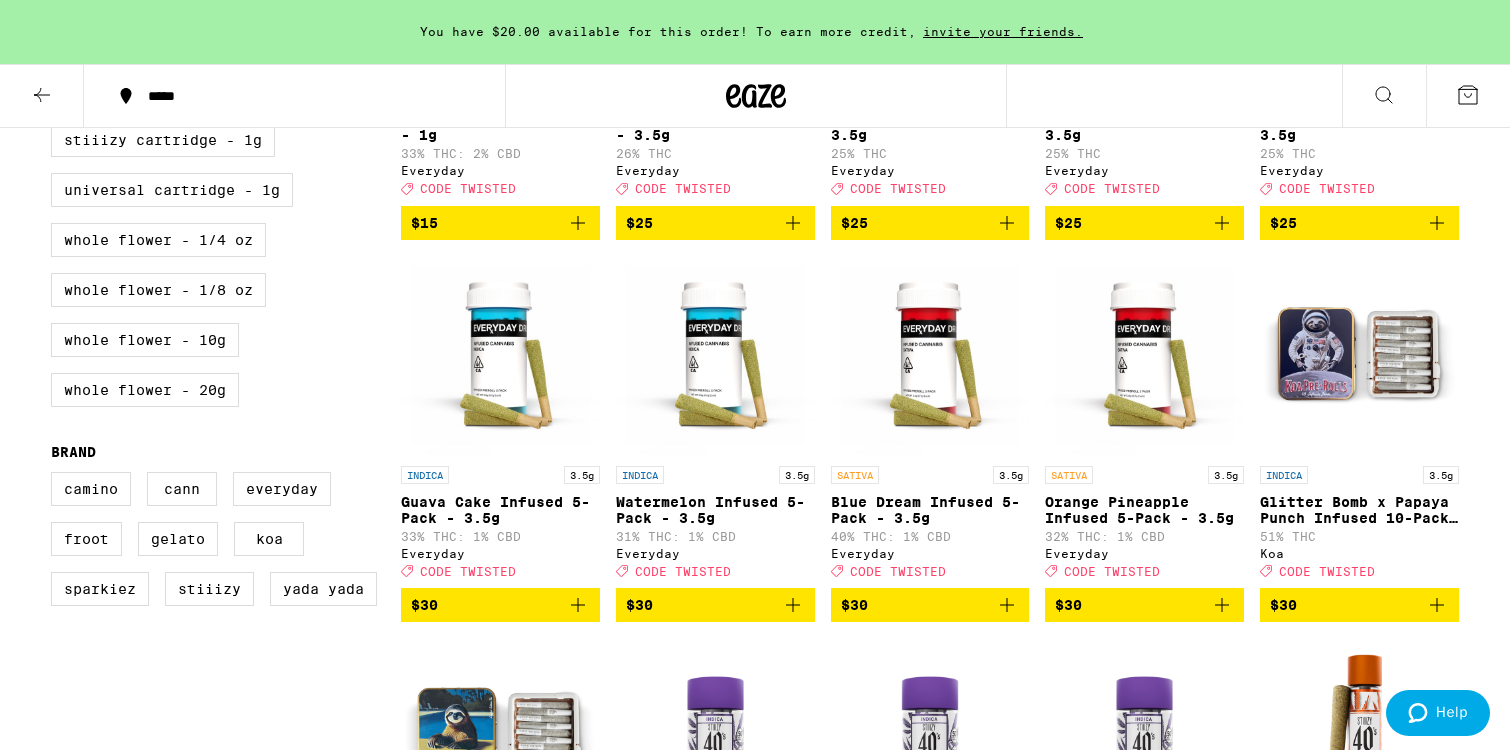 scroll, scrollTop: 843, scrollLeft: 0, axis: vertical 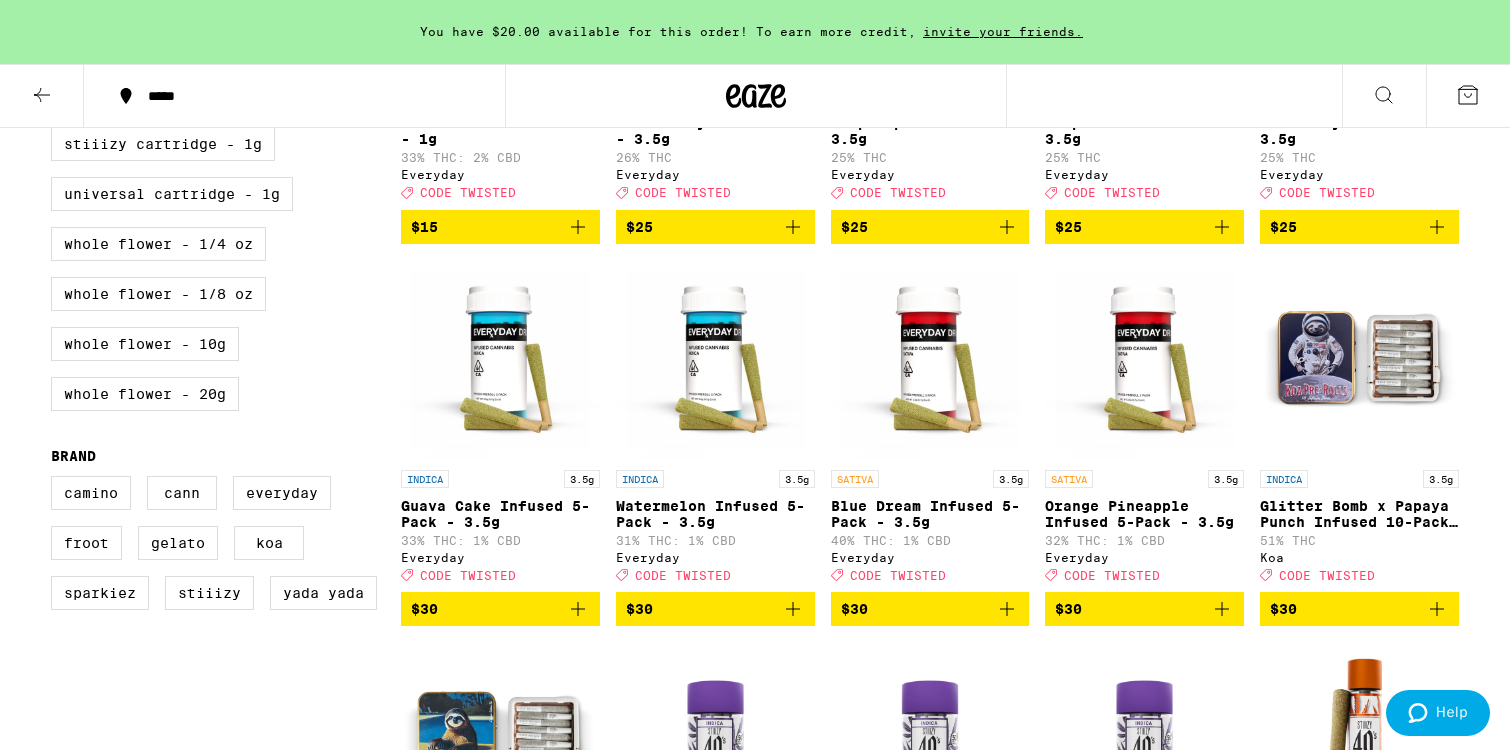 click on "You have $20.00 available for this order! To earn more credit, invite your friends." at bounding box center [755, 32] 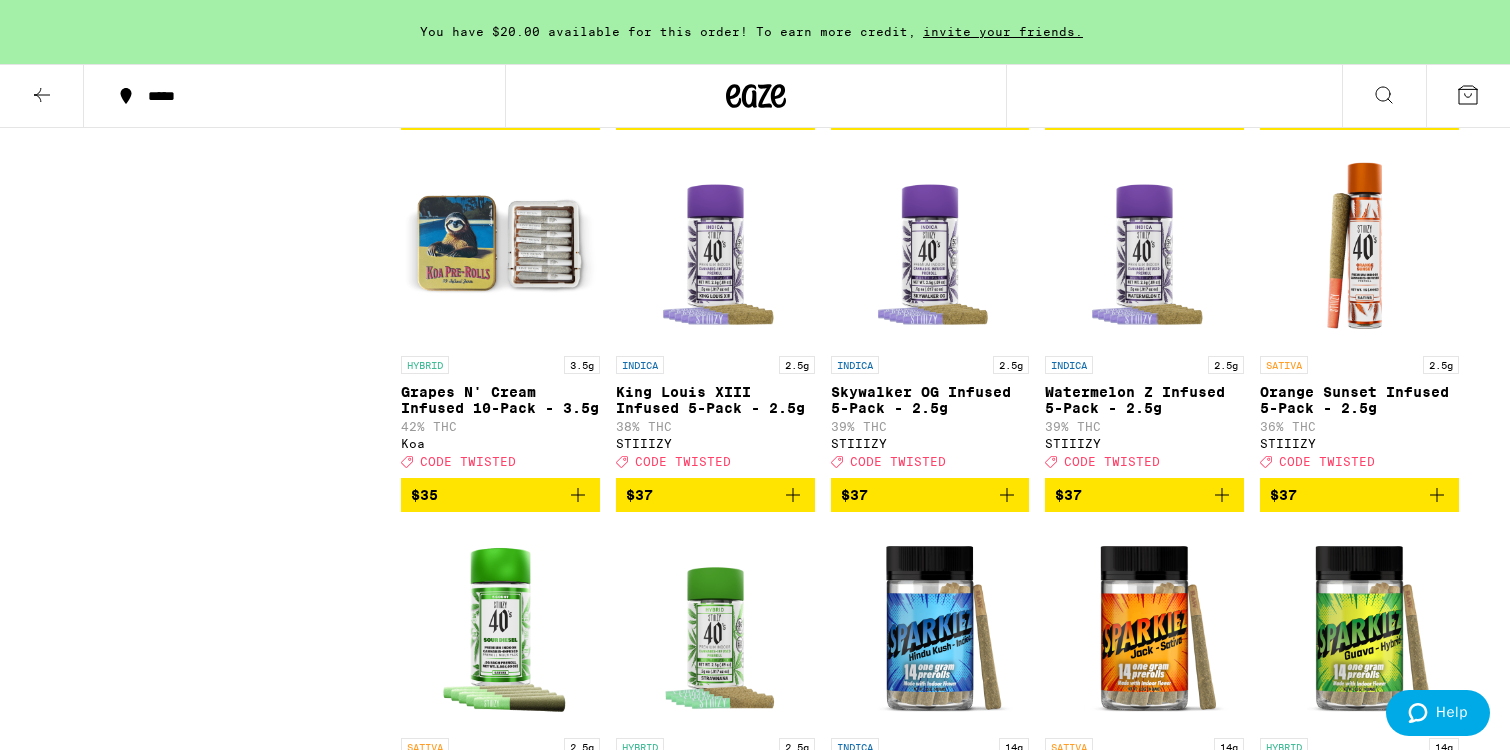 scroll, scrollTop: 1341, scrollLeft: 0, axis: vertical 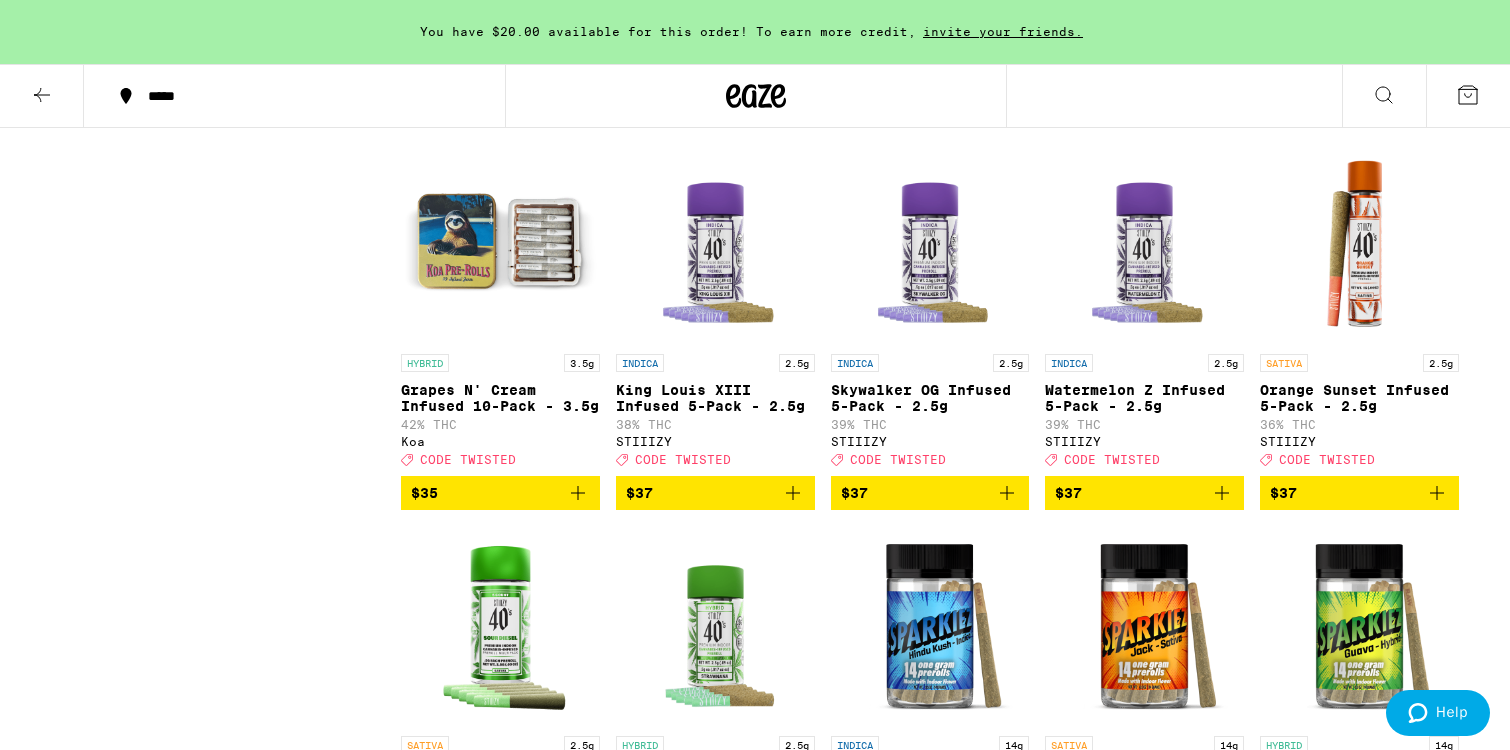 click 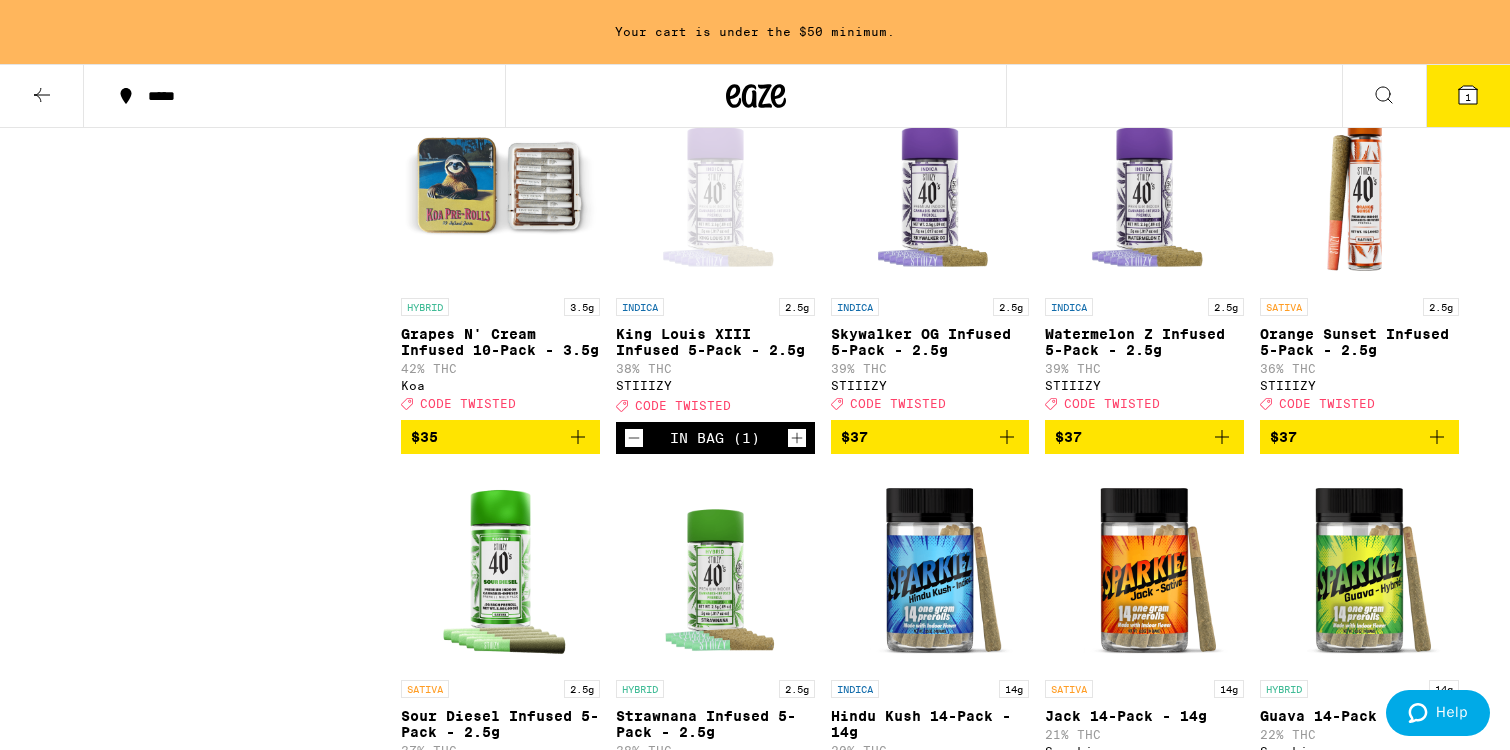 scroll, scrollTop: 1439, scrollLeft: 0, axis: vertical 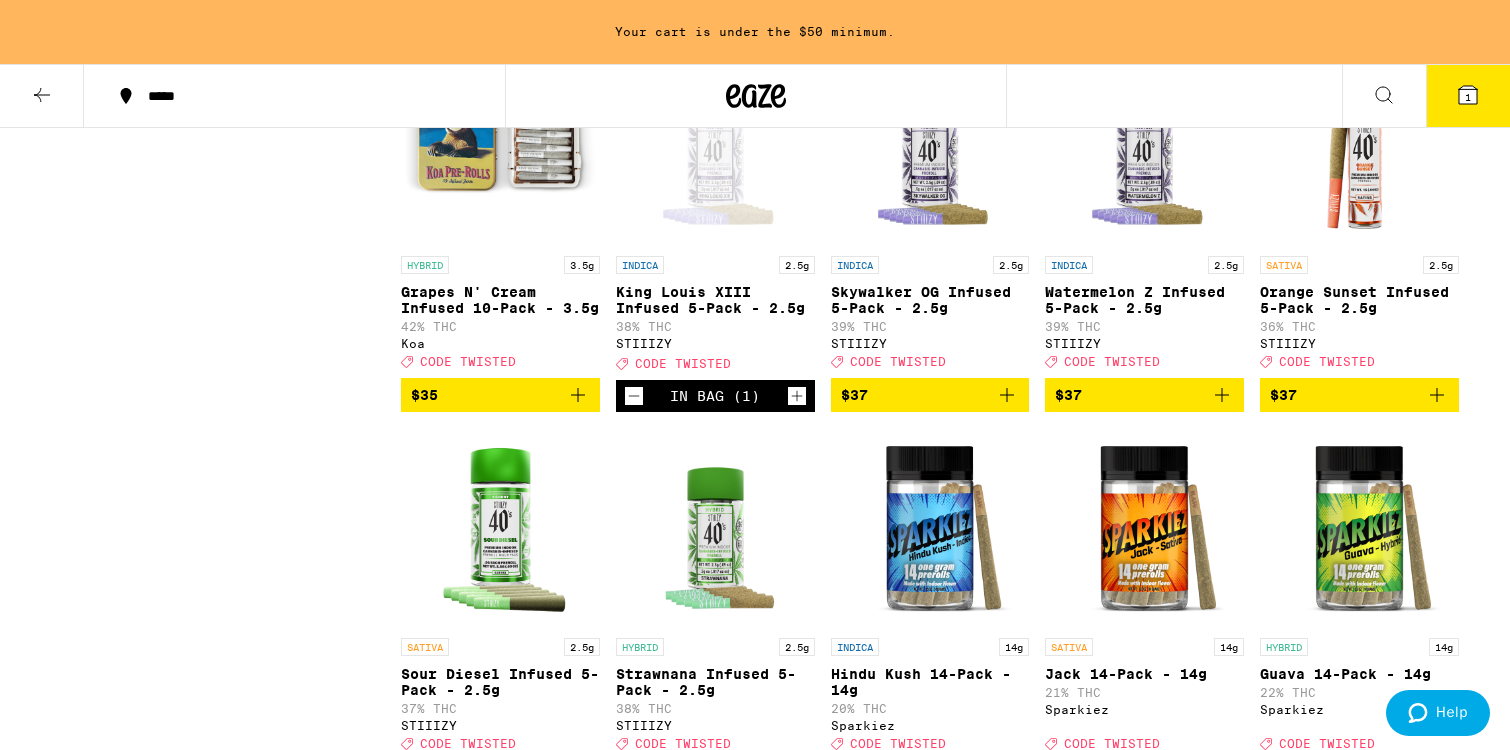 click 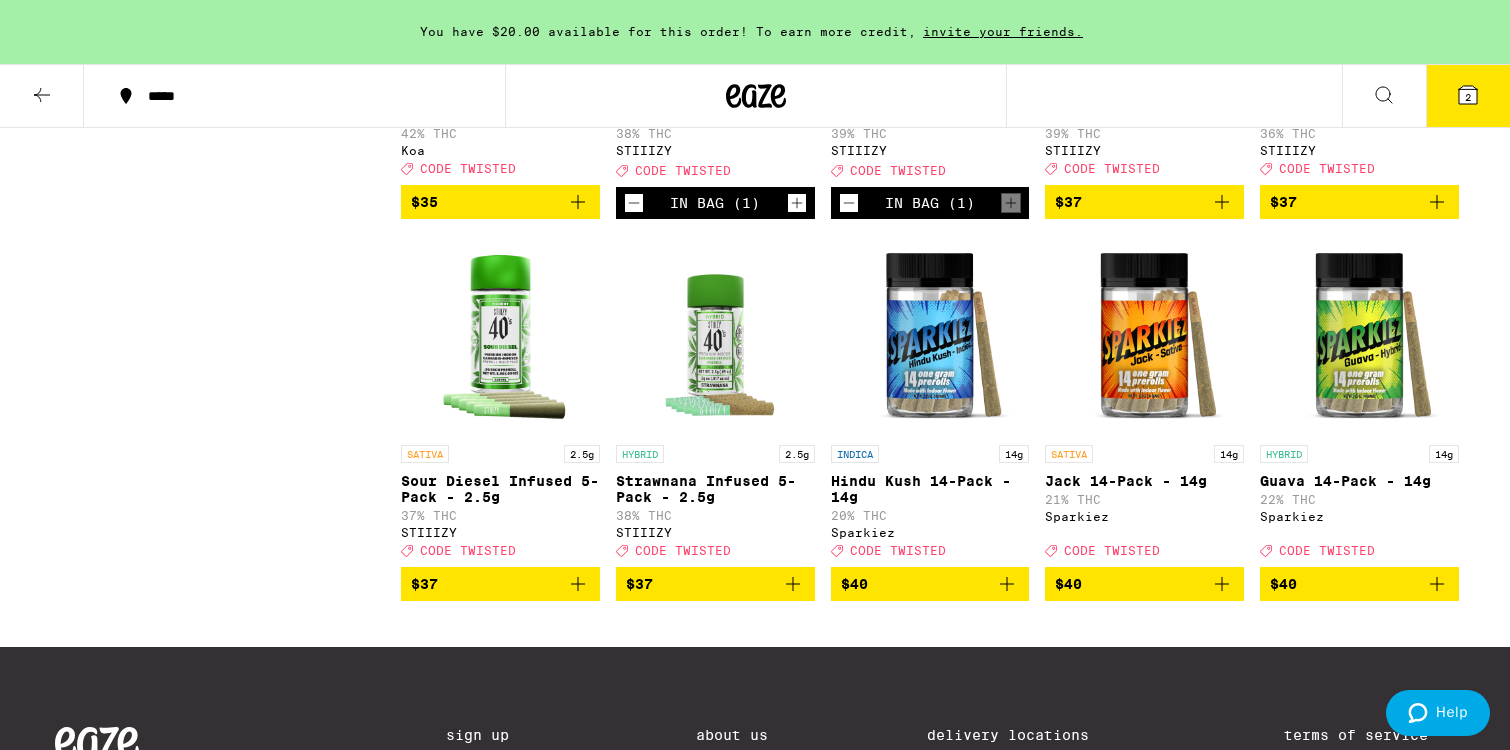 scroll, scrollTop: 1643, scrollLeft: 0, axis: vertical 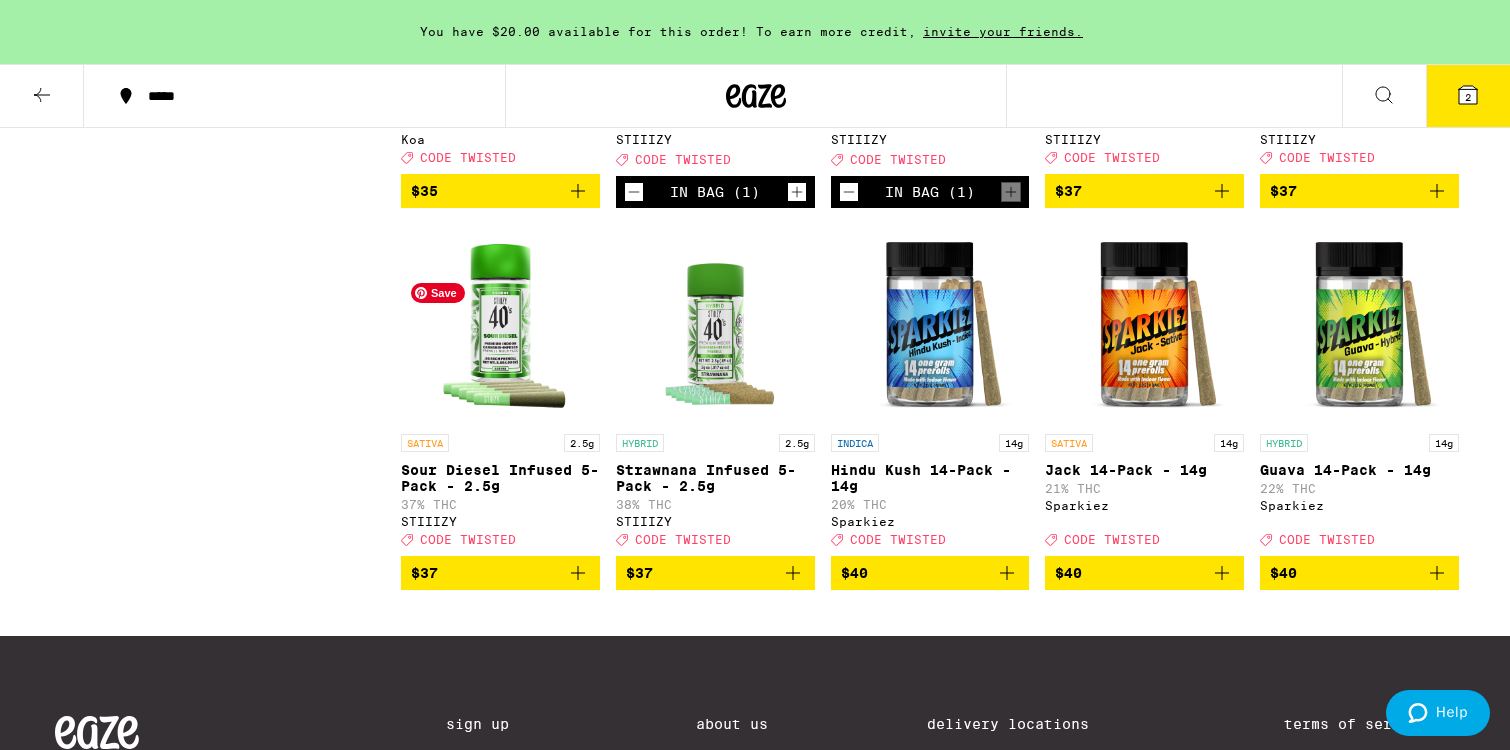 click at bounding box center [500, 324] 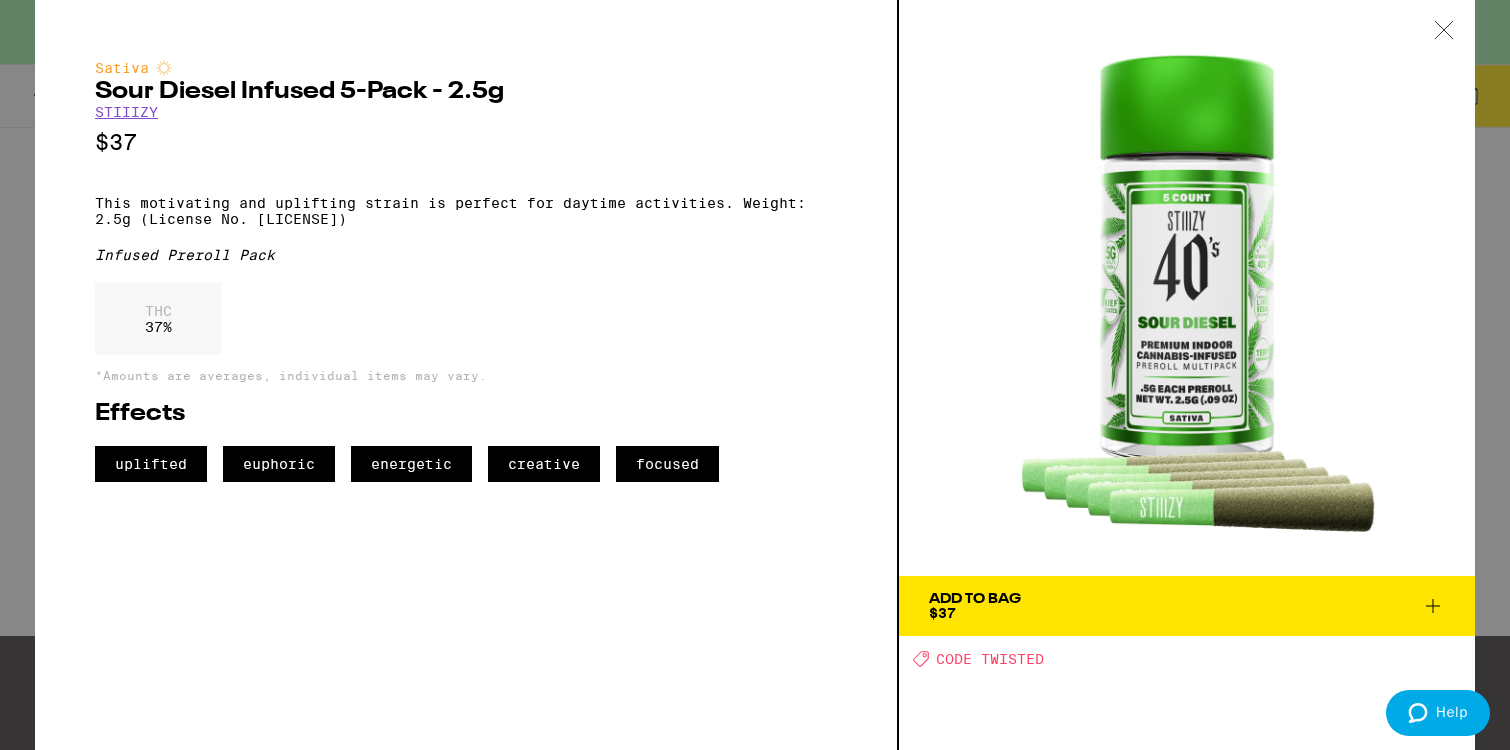 click on "Add To Bag $37" at bounding box center (1187, 606) 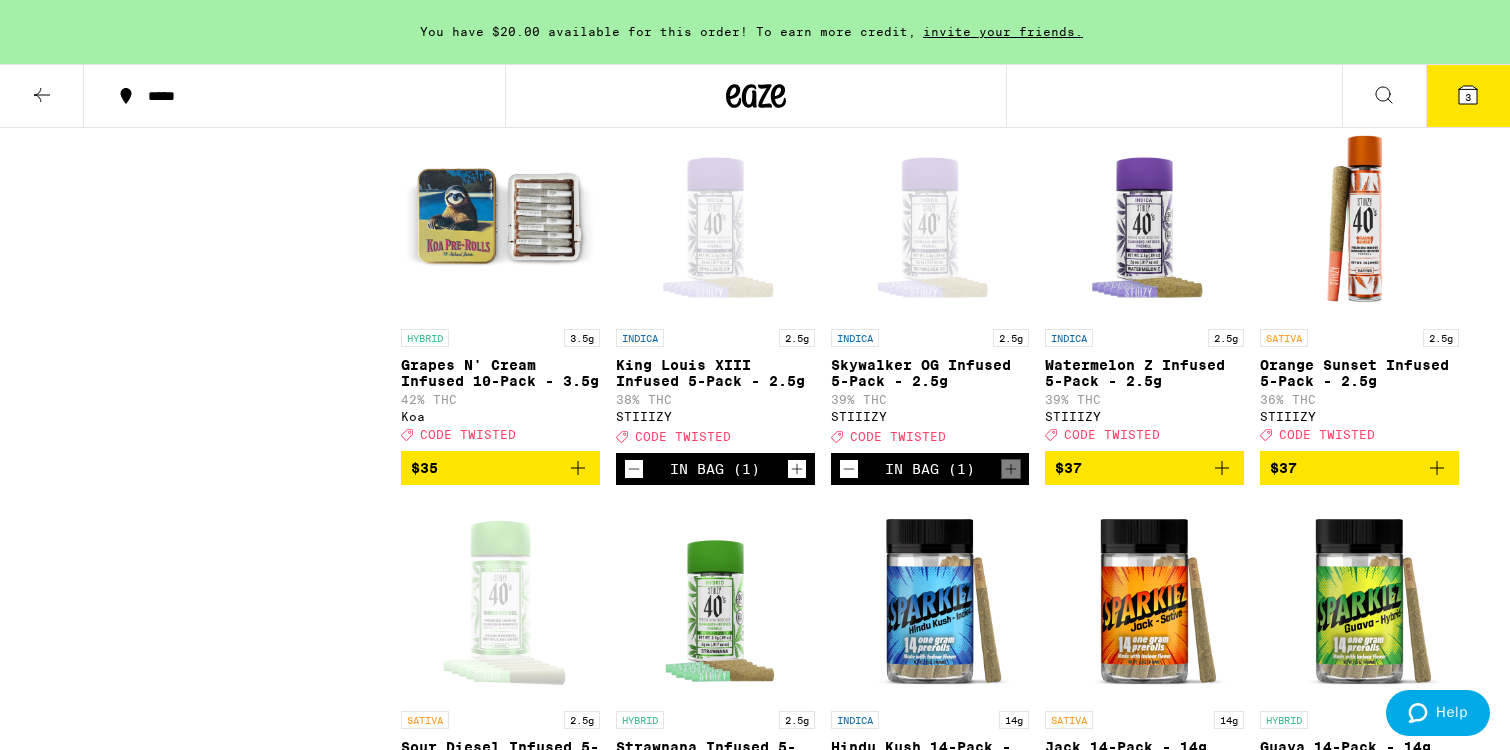 scroll, scrollTop: 1369, scrollLeft: 0, axis: vertical 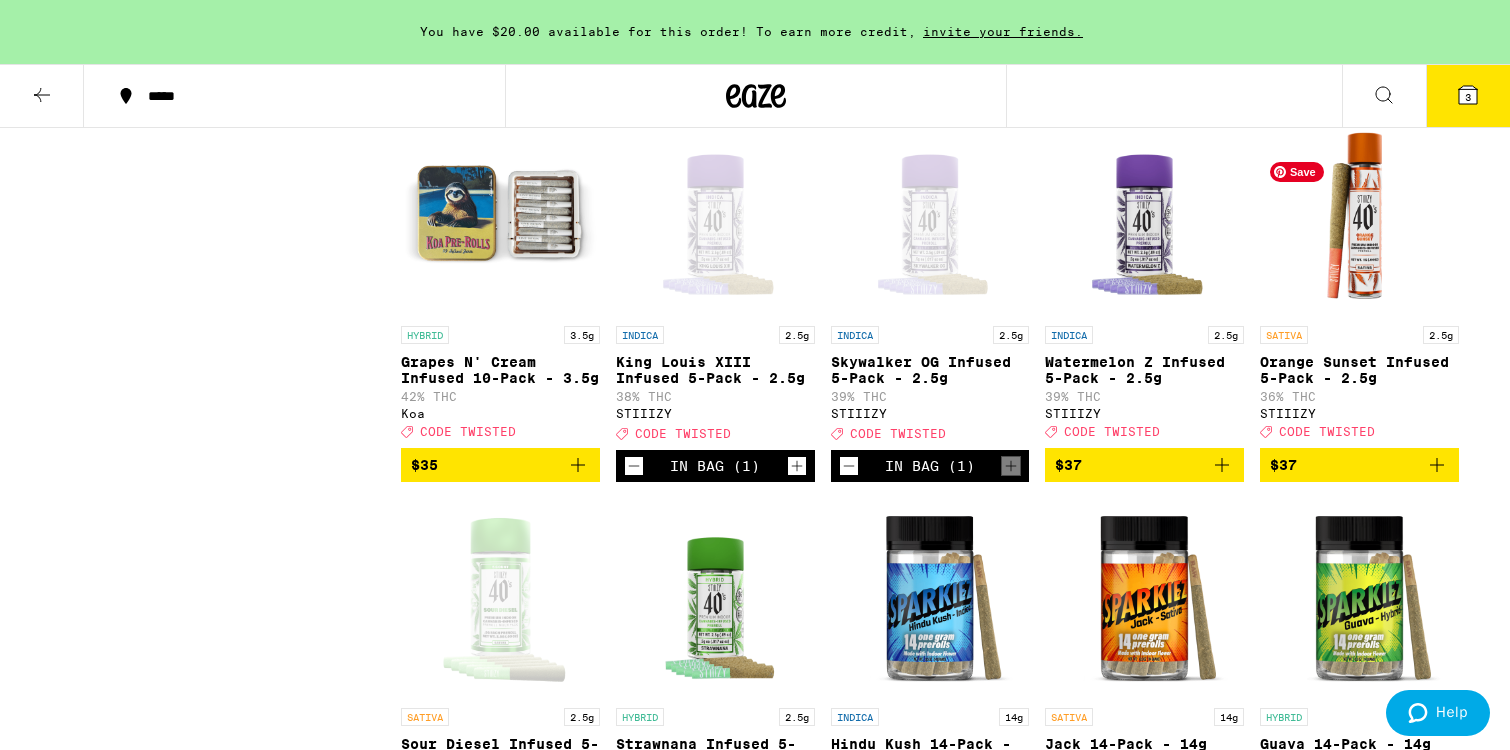 click at bounding box center [1359, 216] 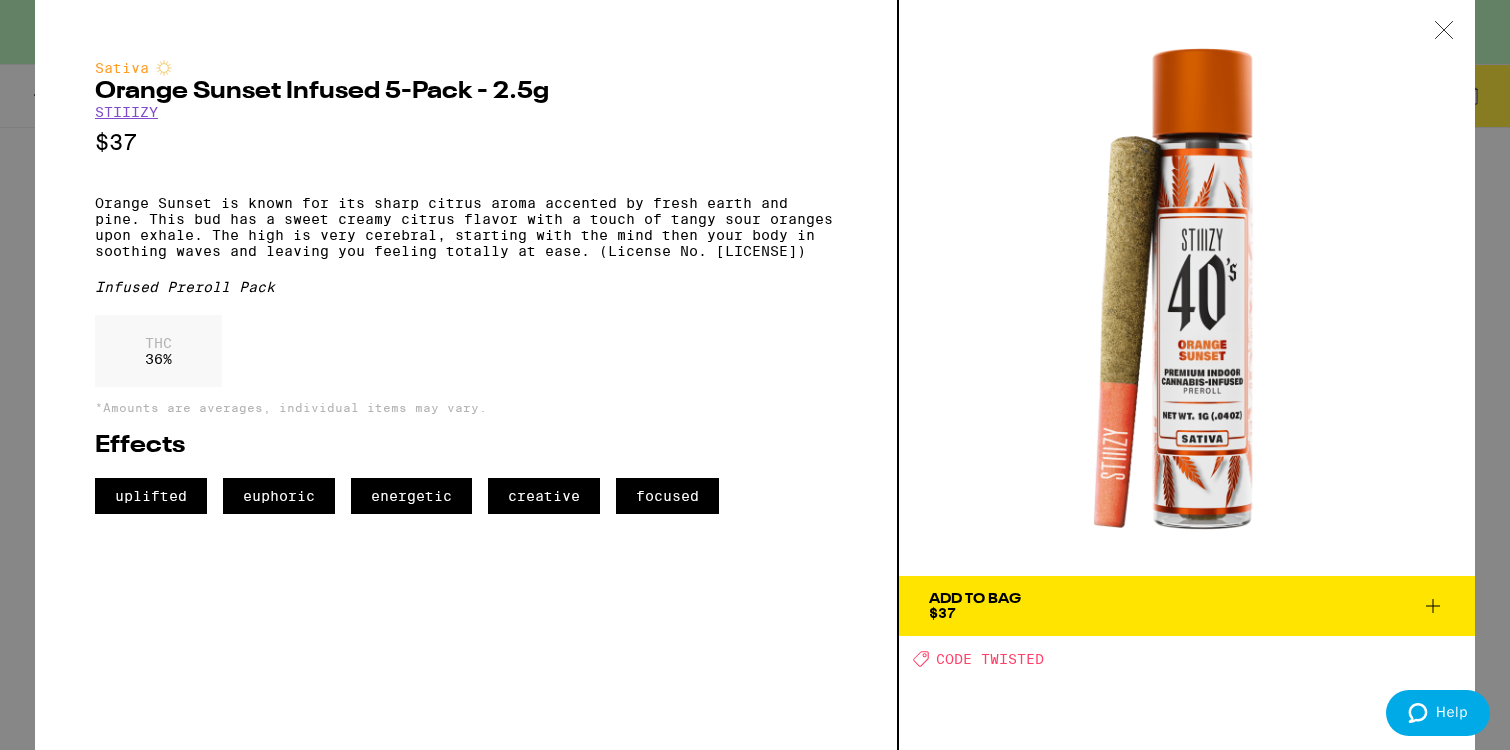 click on "Add To Bag $37" at bounding box center [1187, 606] 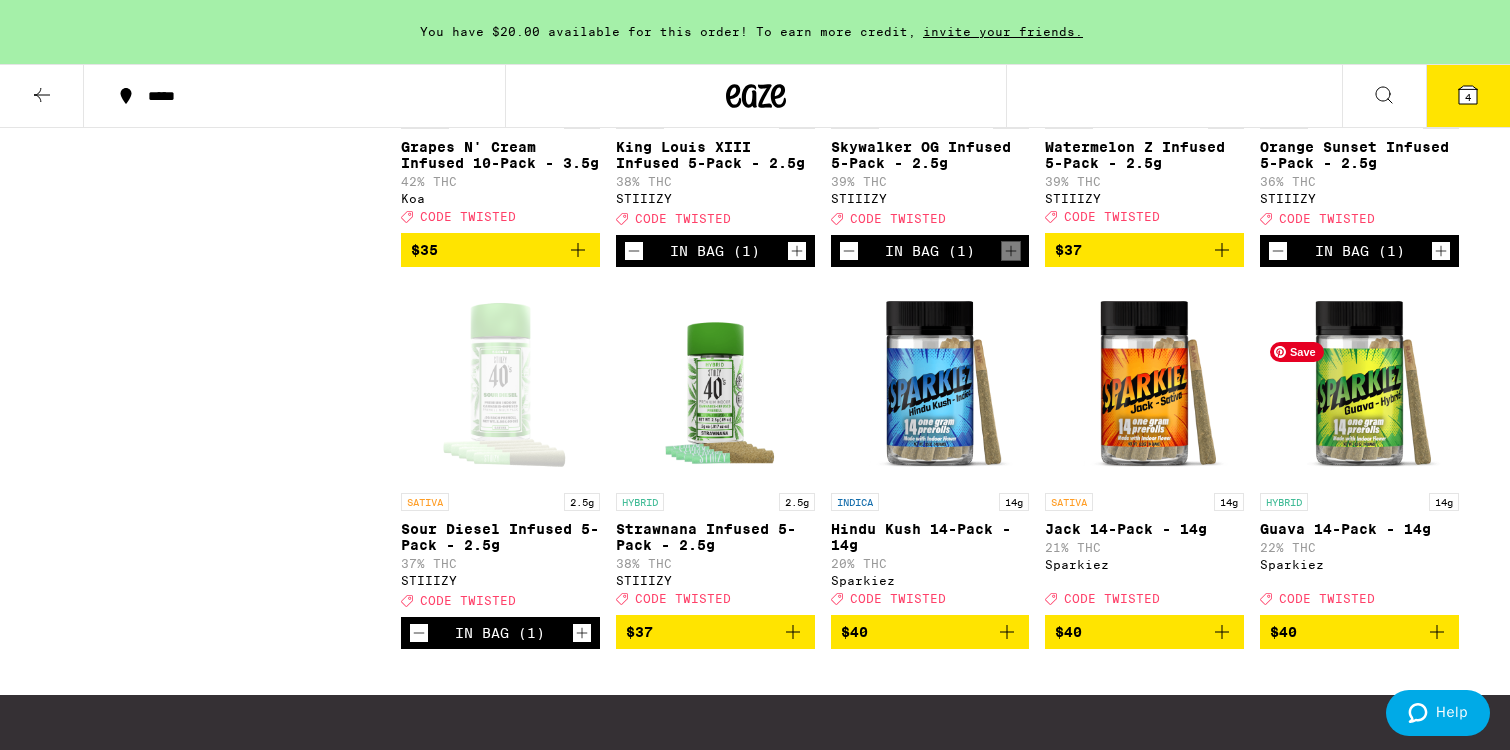 scroll, scrollTop: 1586, scrollLeft: 0, axis: vertical 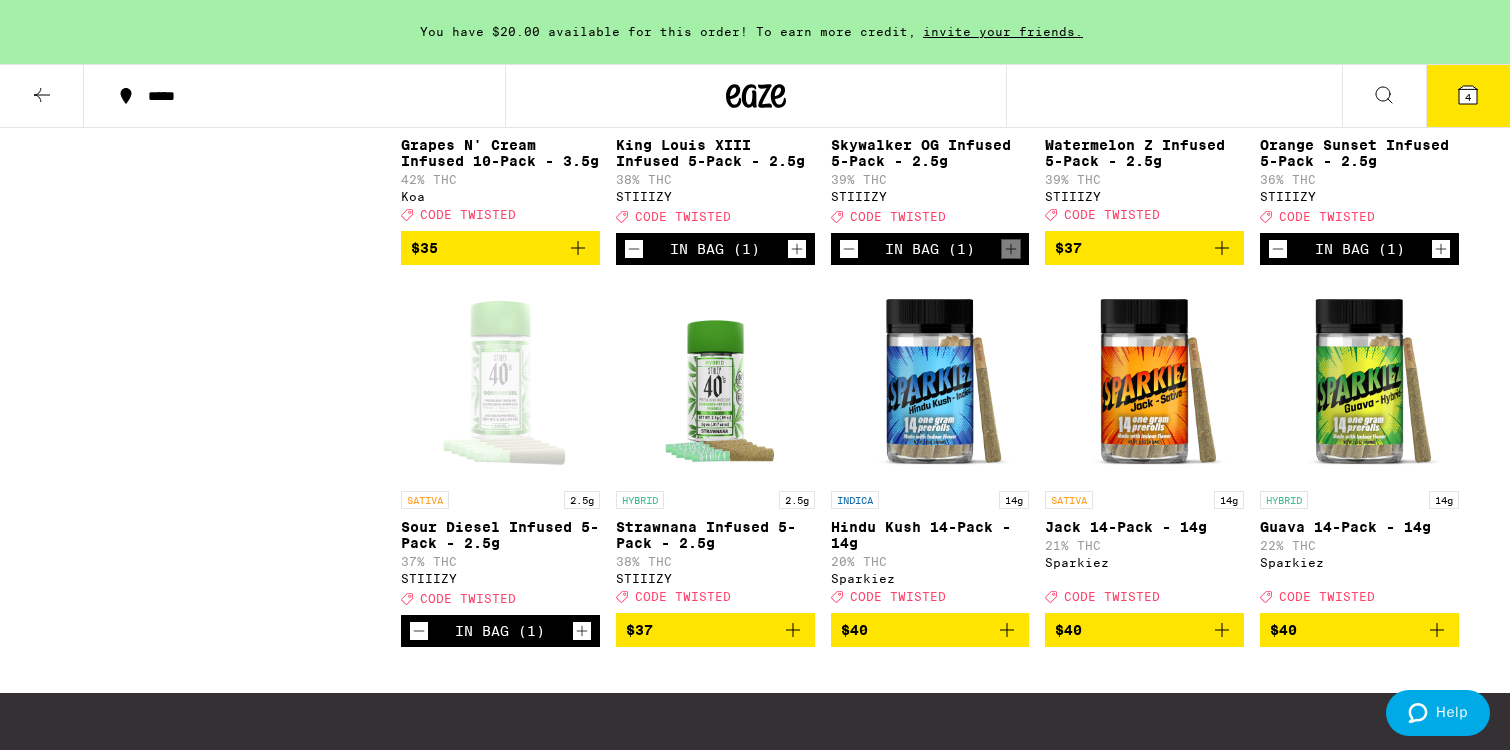 click 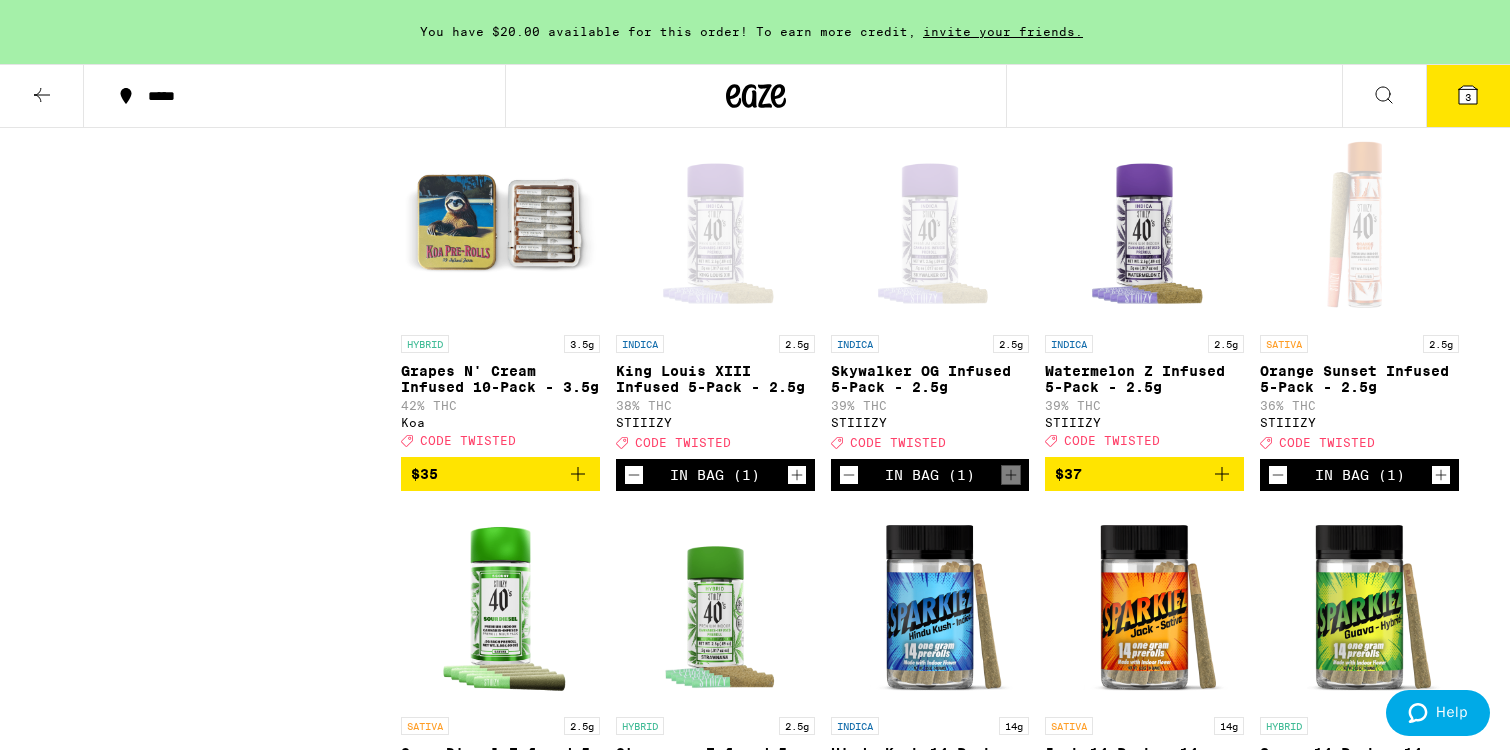 scroll, scrollTop: 1342, scrollLeft: 0, axis: vertical 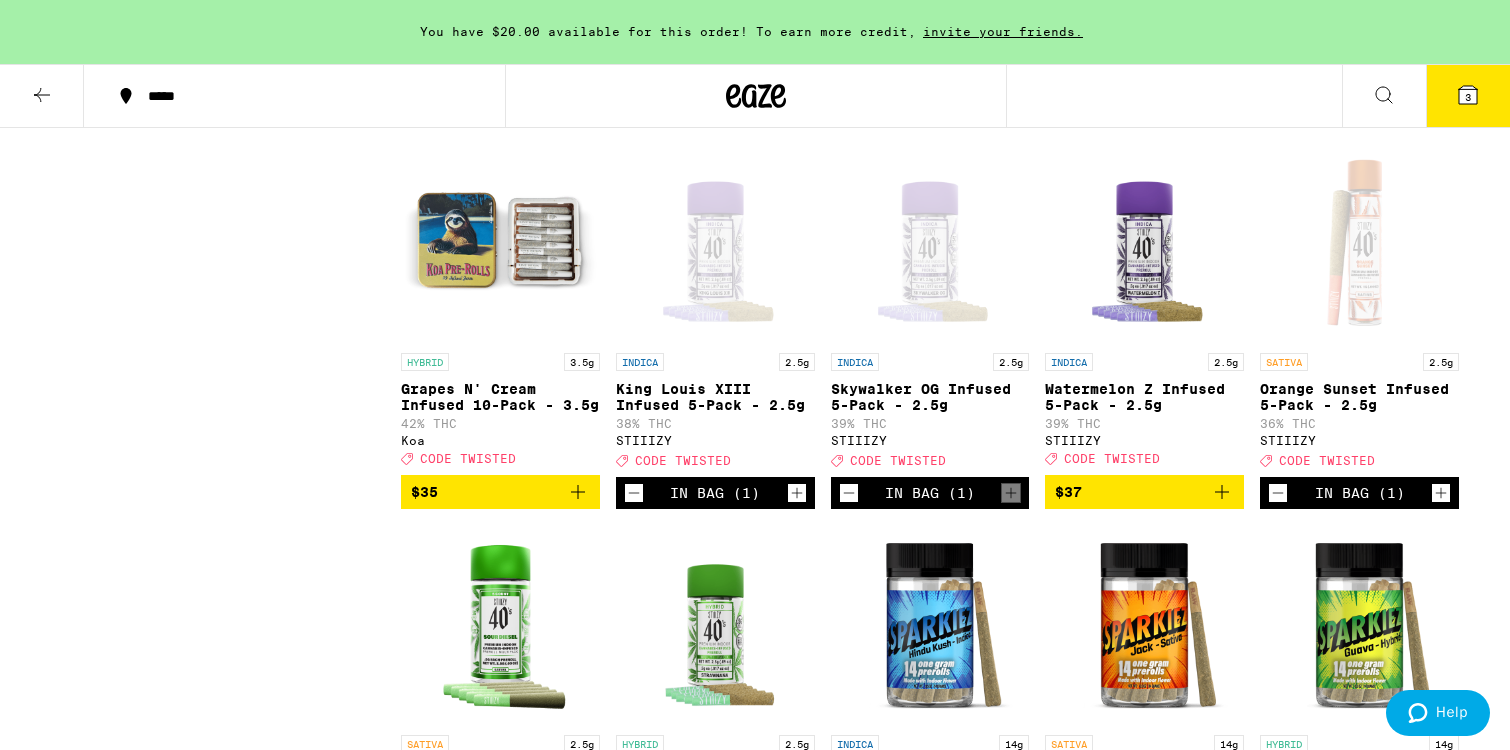 click at bounding box center (930, 243) 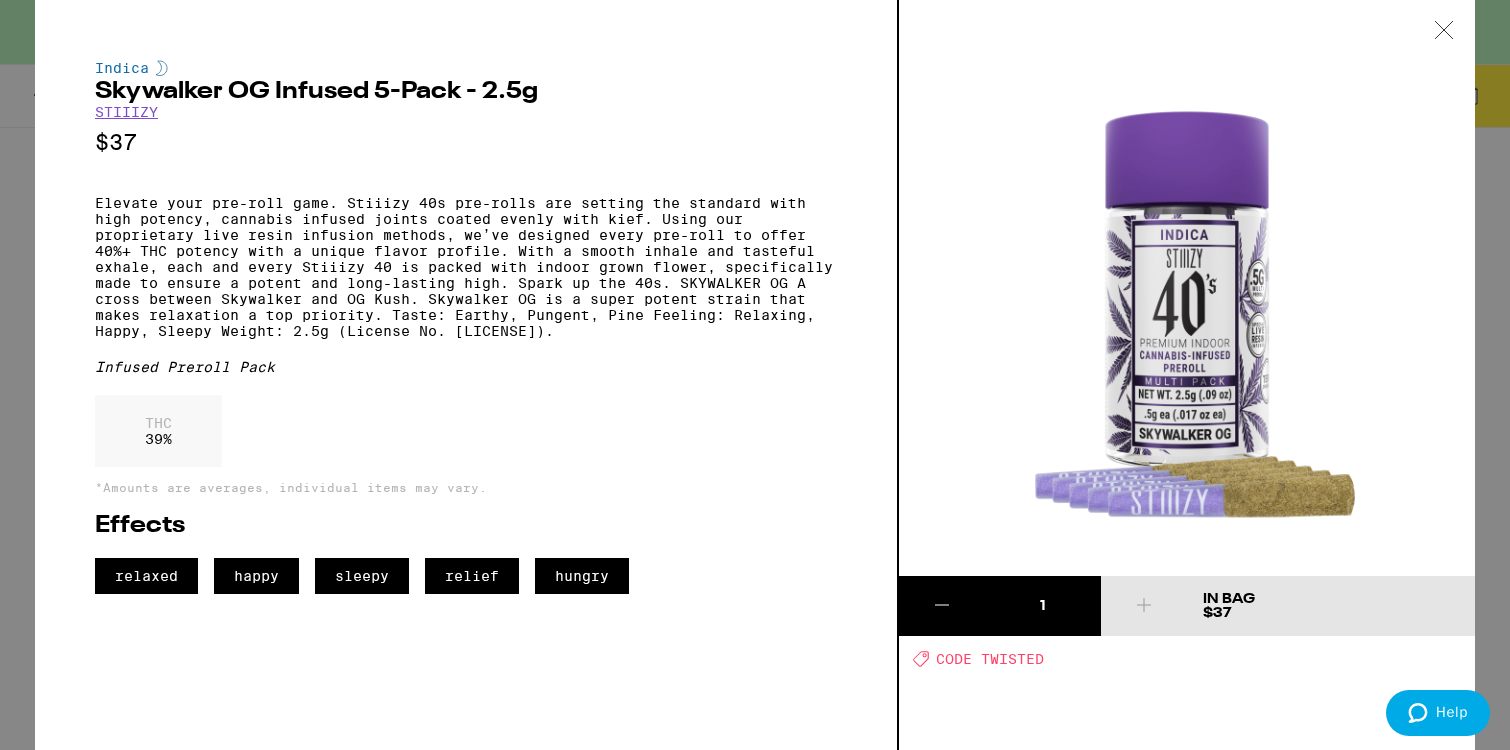 click 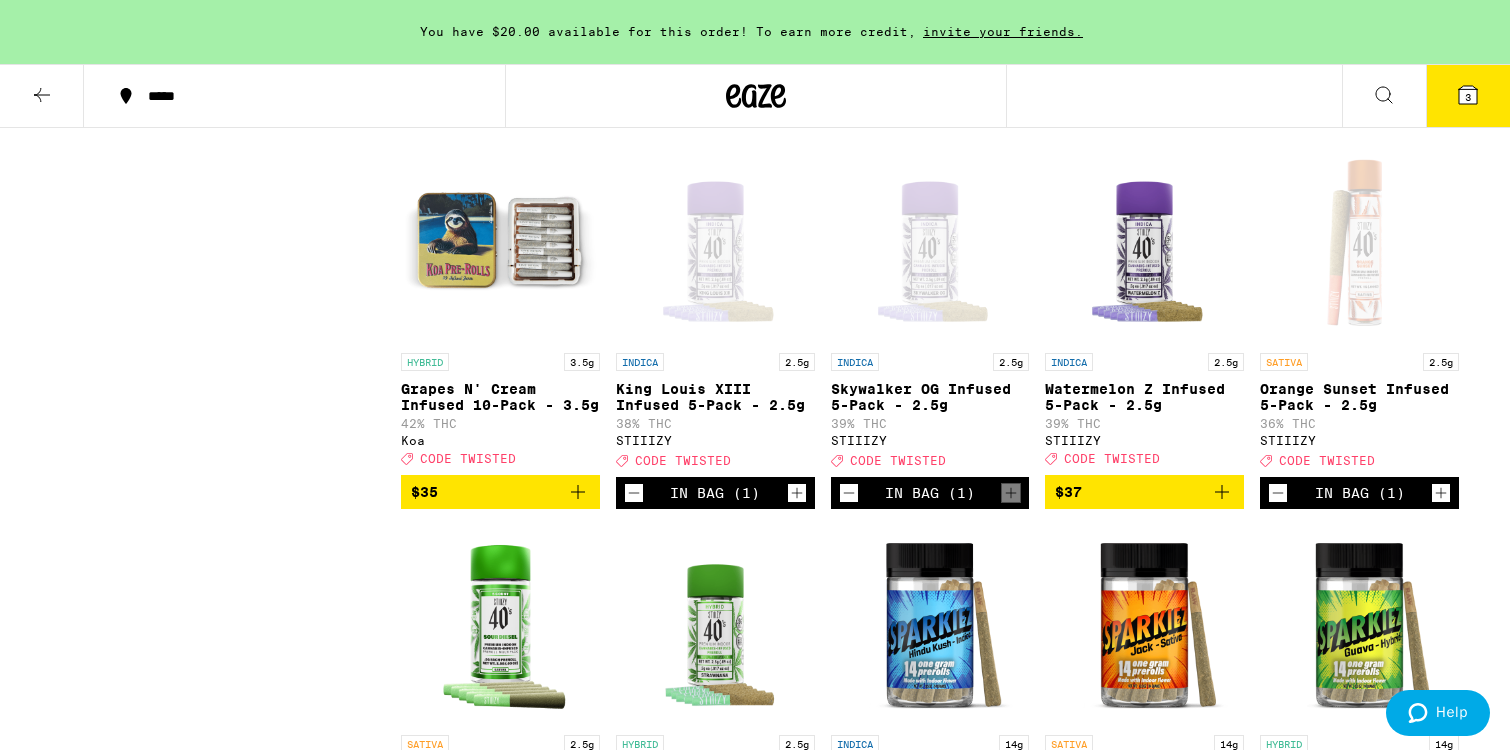 click at bounding box center (930, 243) 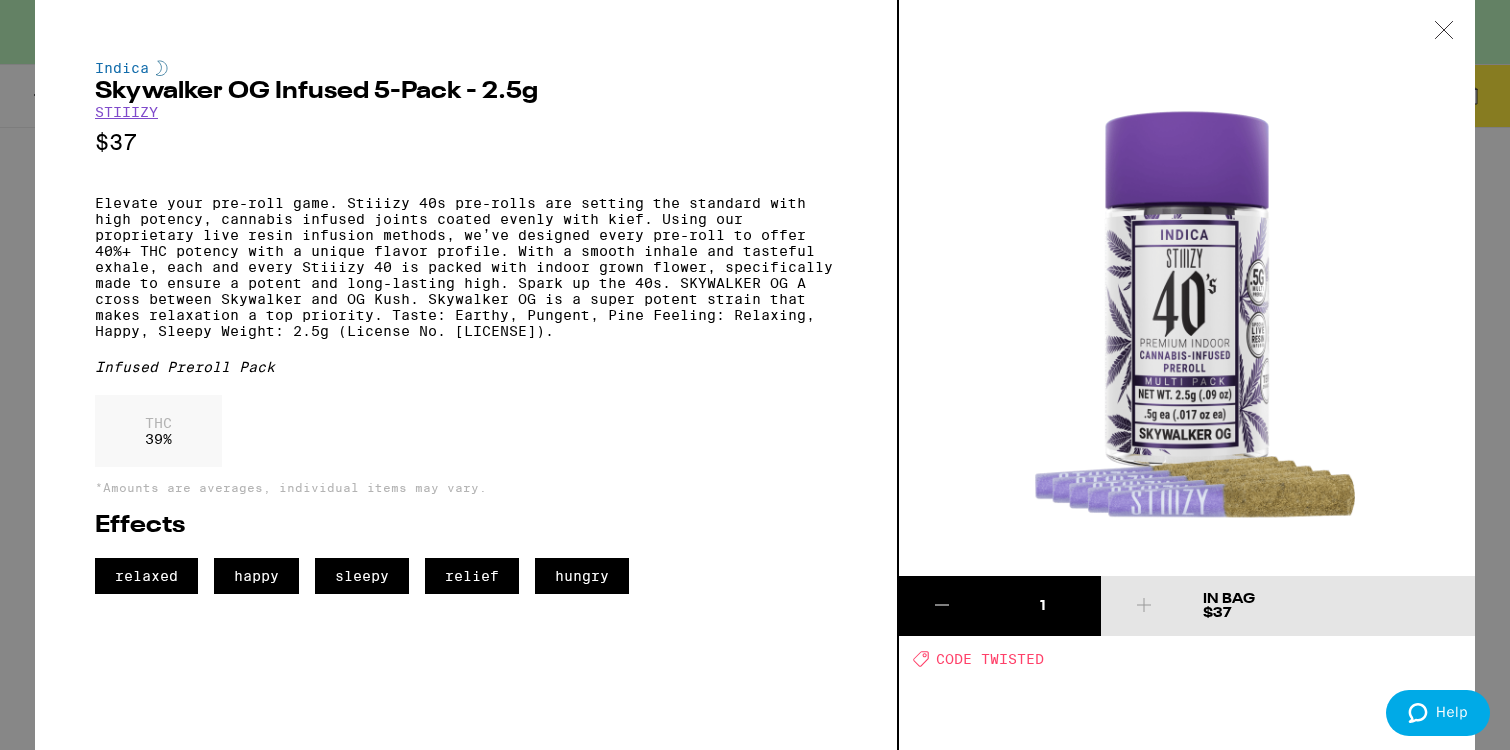 click at bounding box center [1444, 31] 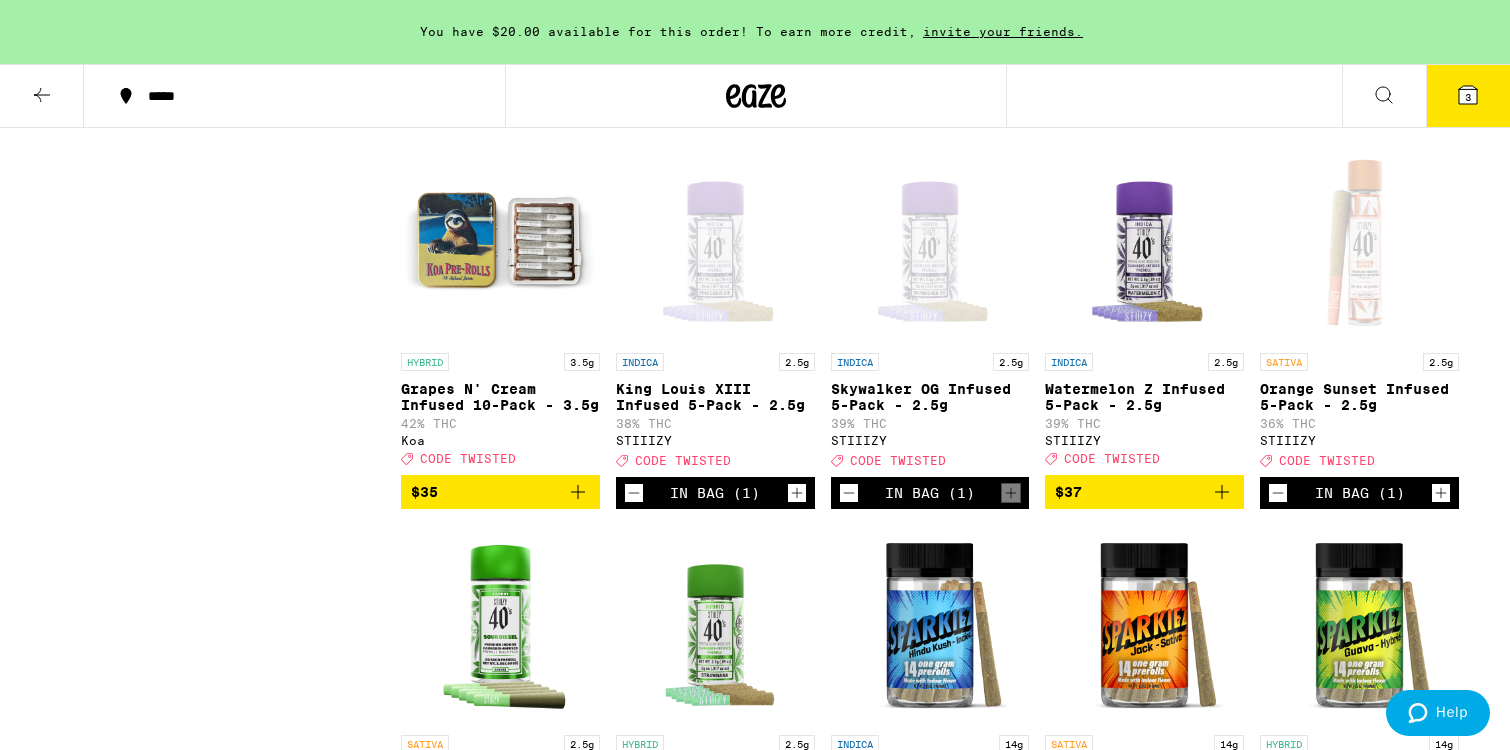 click at bounding box center [715, 243] 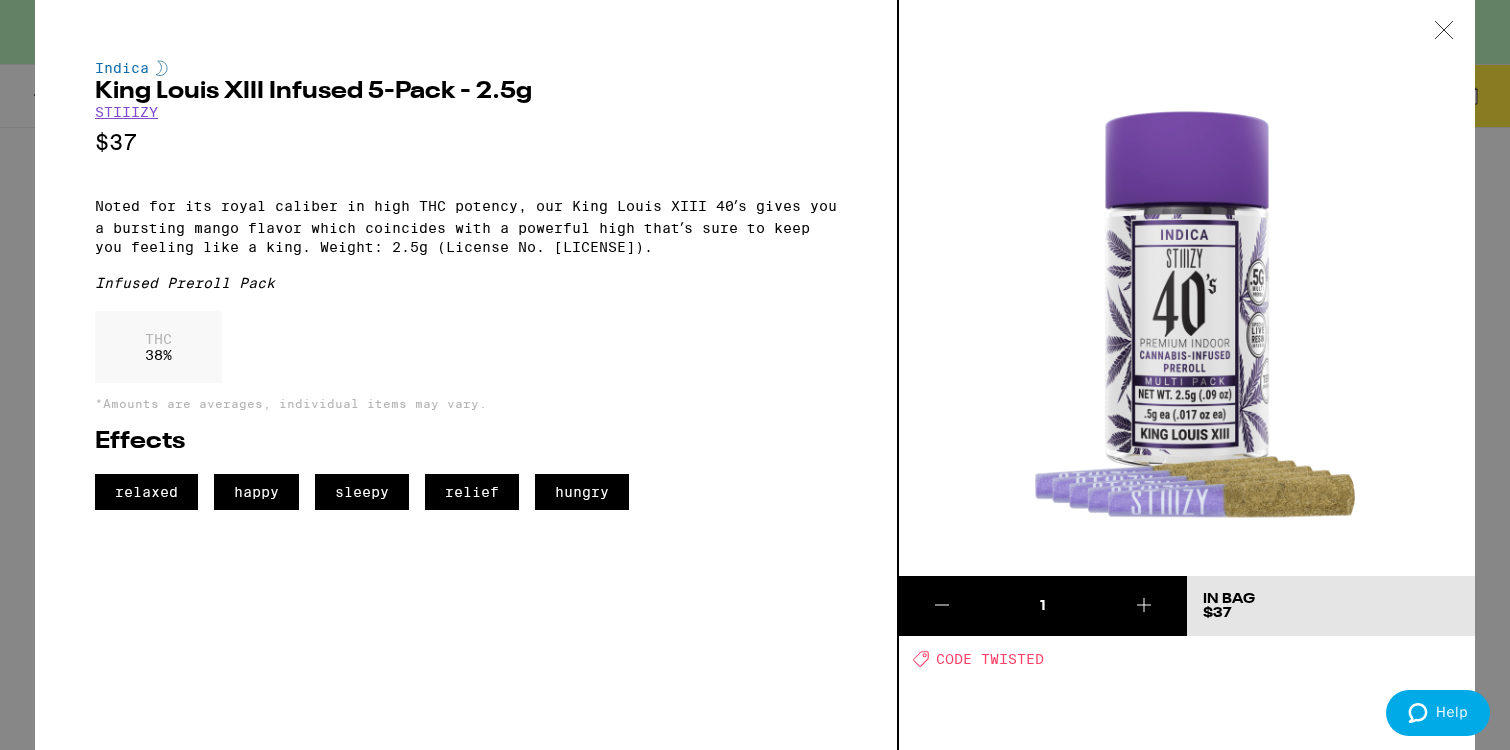 click 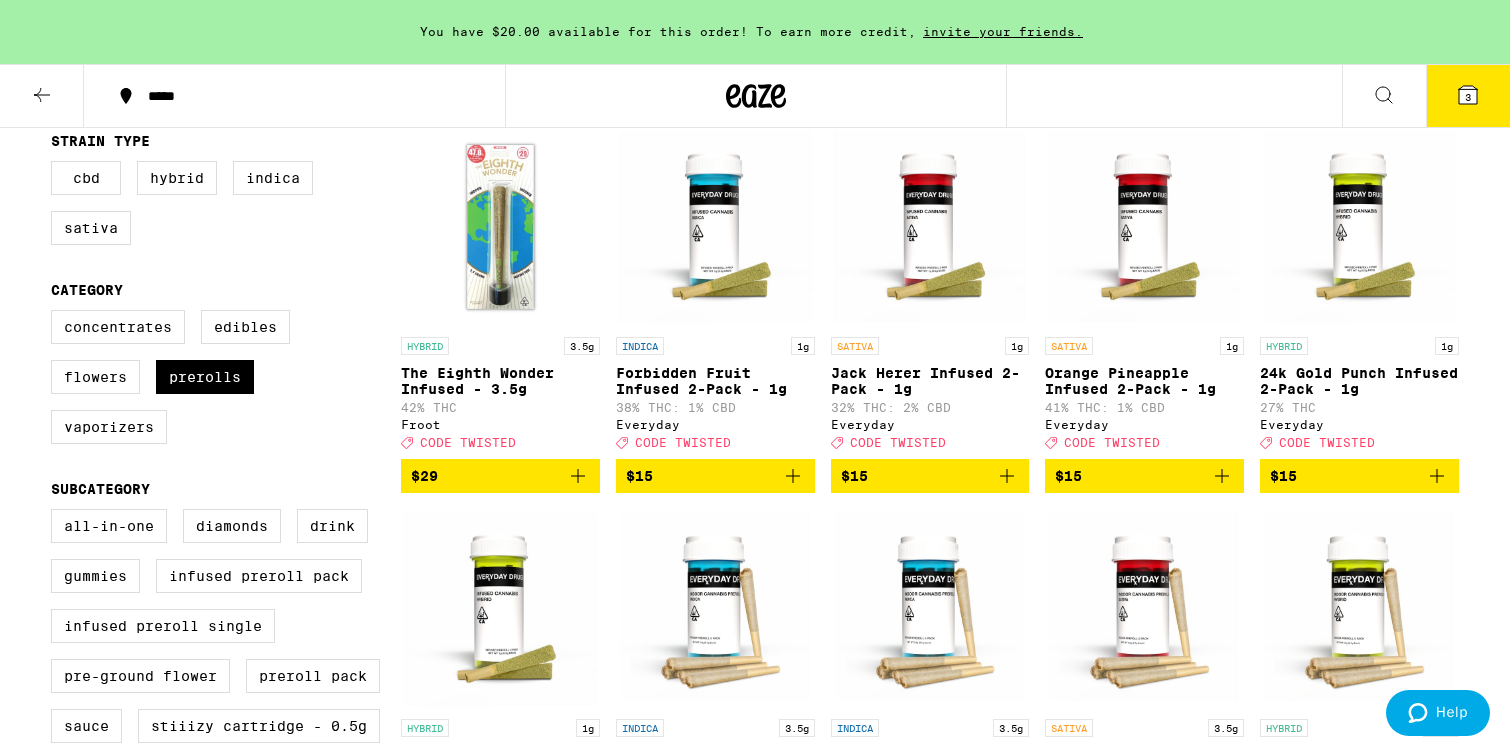 scroll, scrollTop: 0, scrollLeft: 0, axis: both 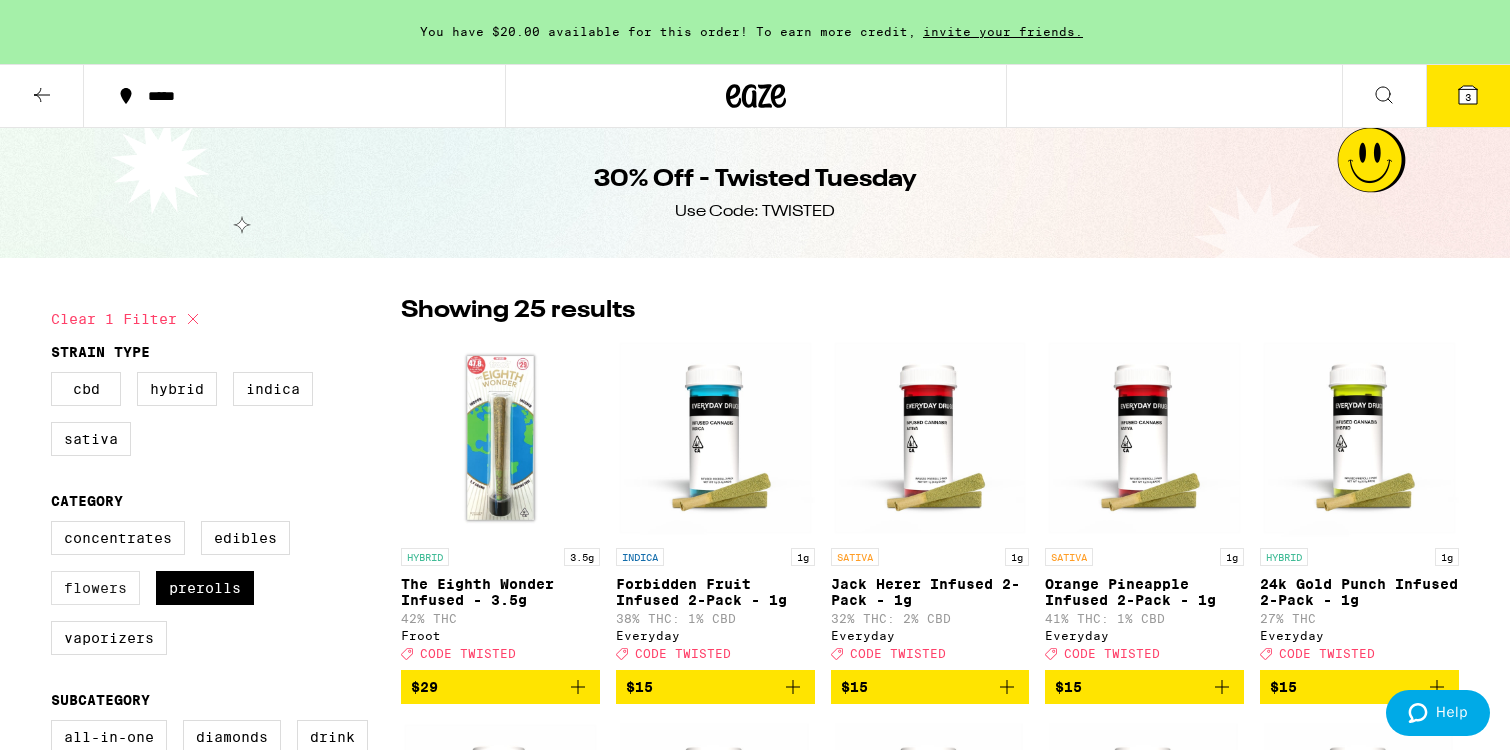 click on "Flowers" at bounding box center (95, 588) 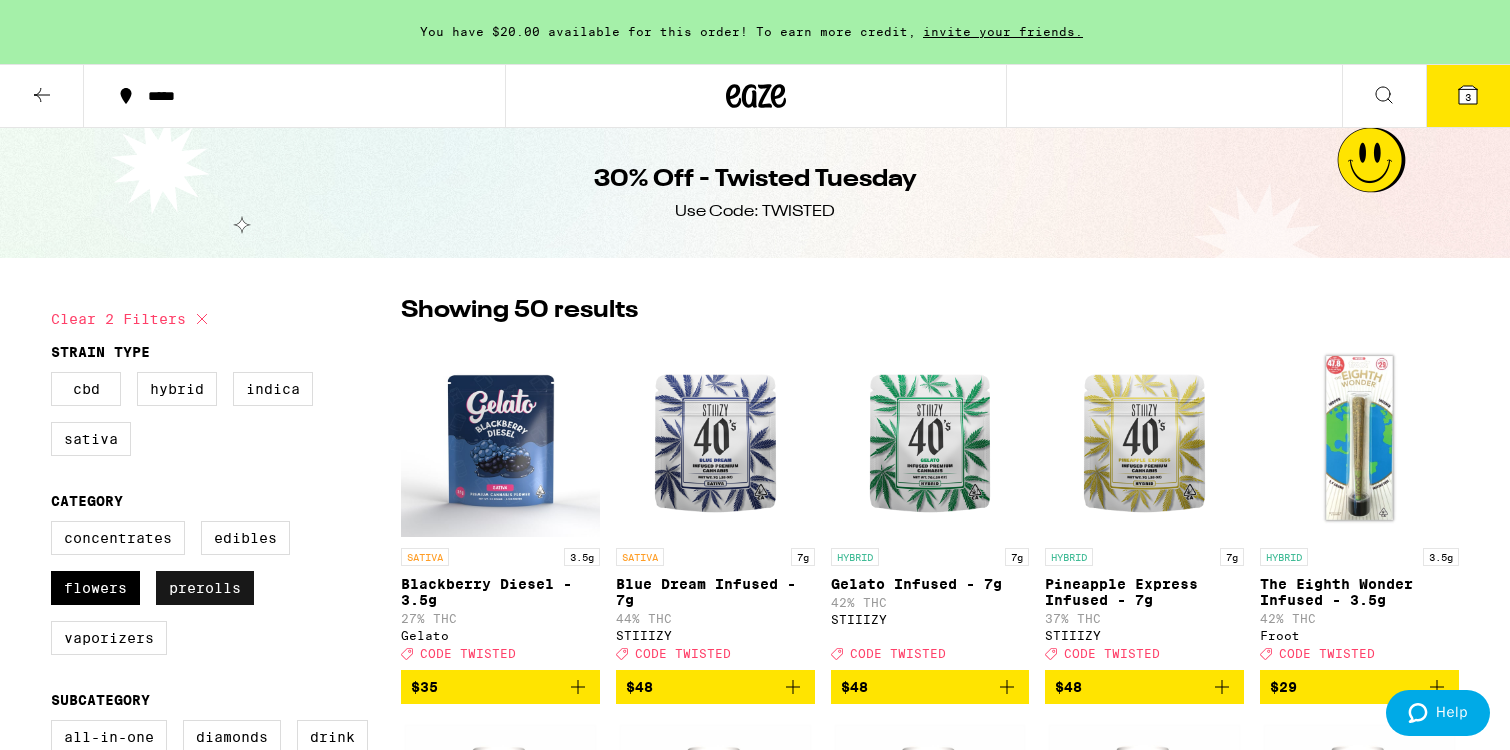 click on "Prerolls" at bounding box center [205, 588] 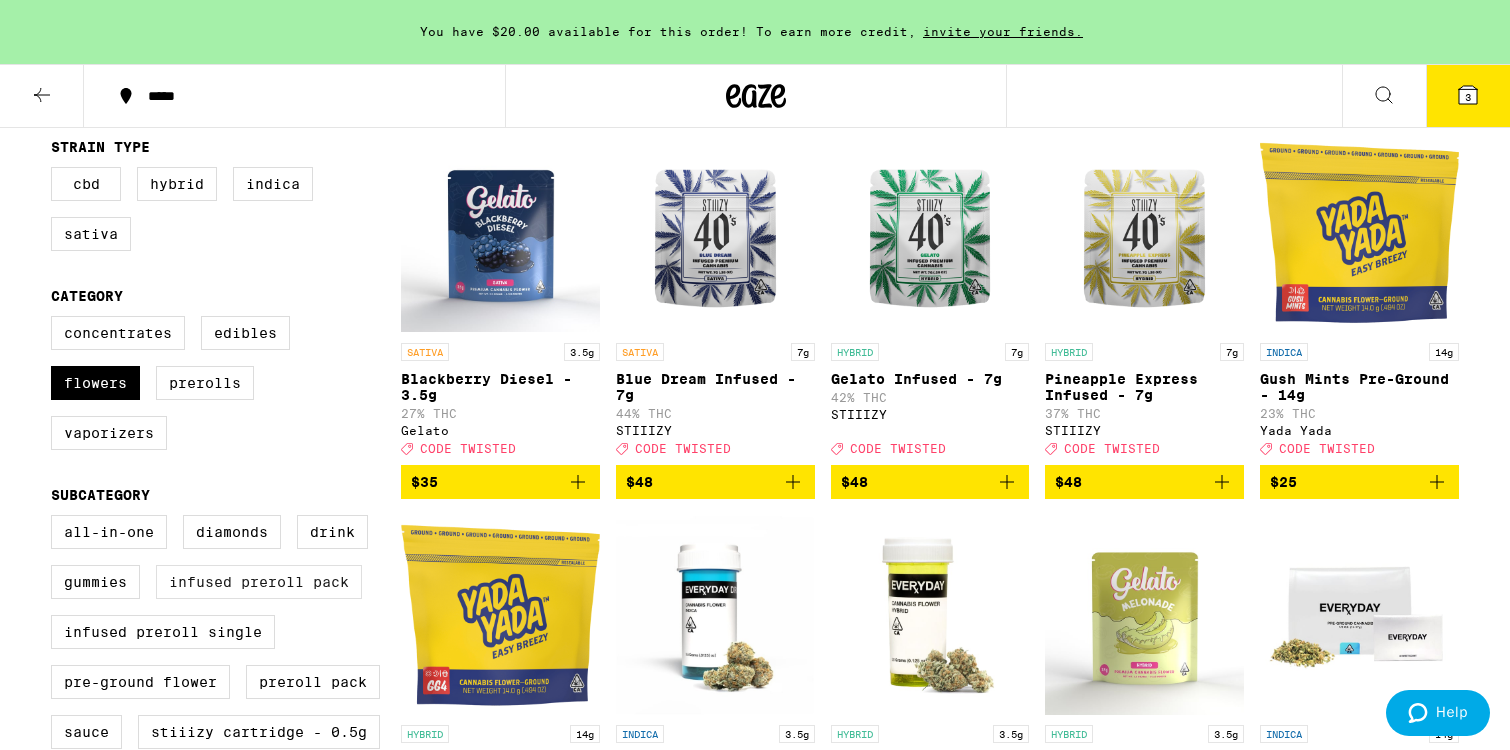 scroll, scrollTop: 207, scrollLeft: 0, axis: vertical 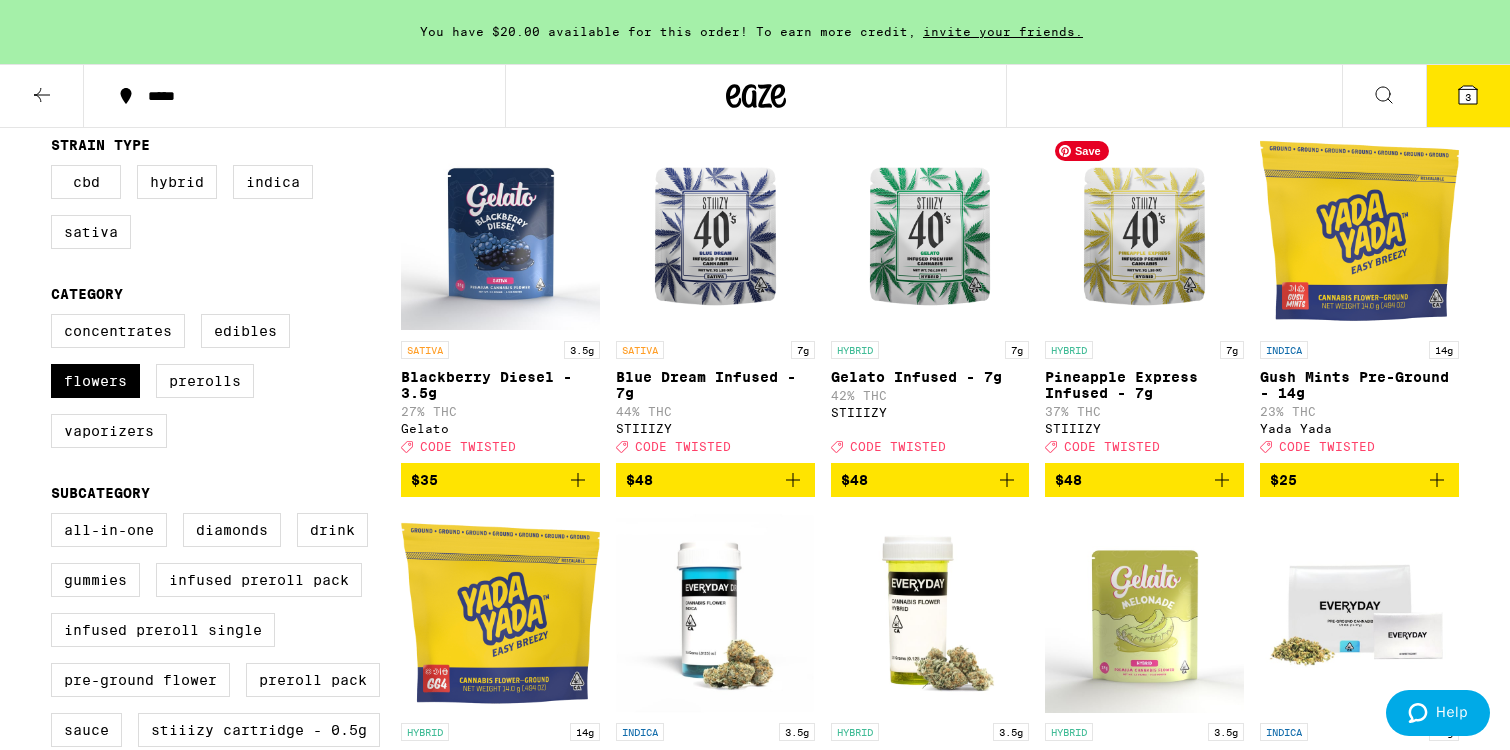 click at bounding box center (1144, 231) 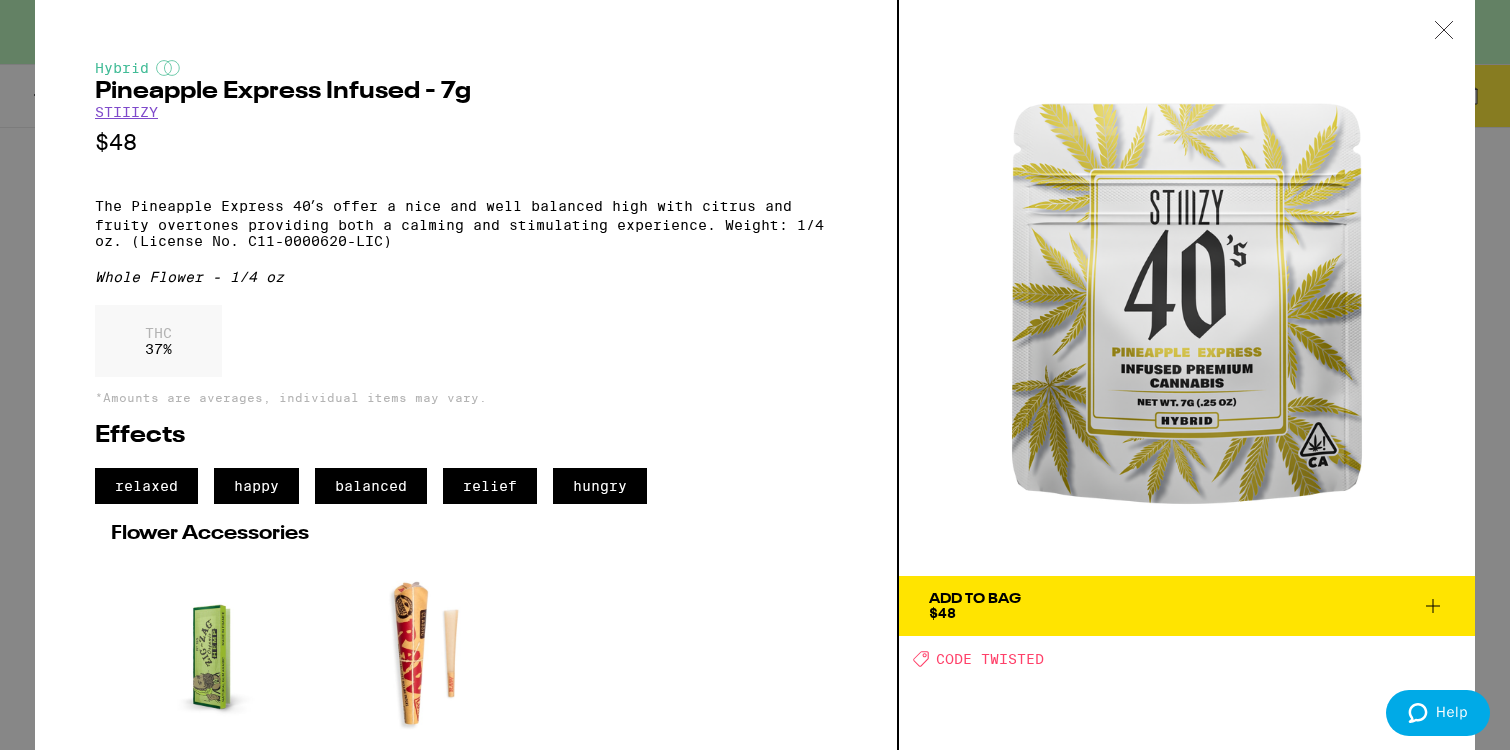 click on "Add To Bag $48" at bounding box center [1187, 606] 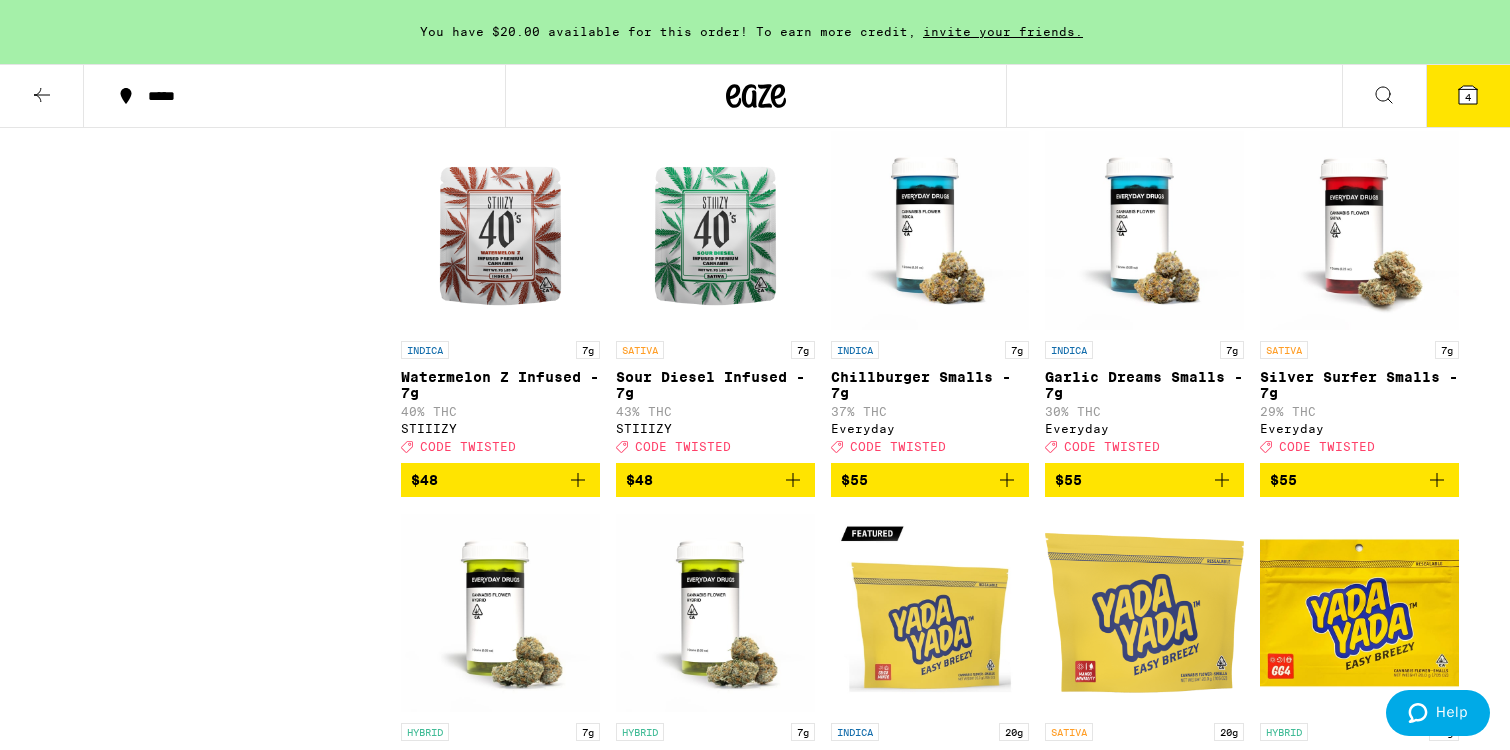 scroll, scrollTop: 1408, scrollLeft: 0, axis: vertical 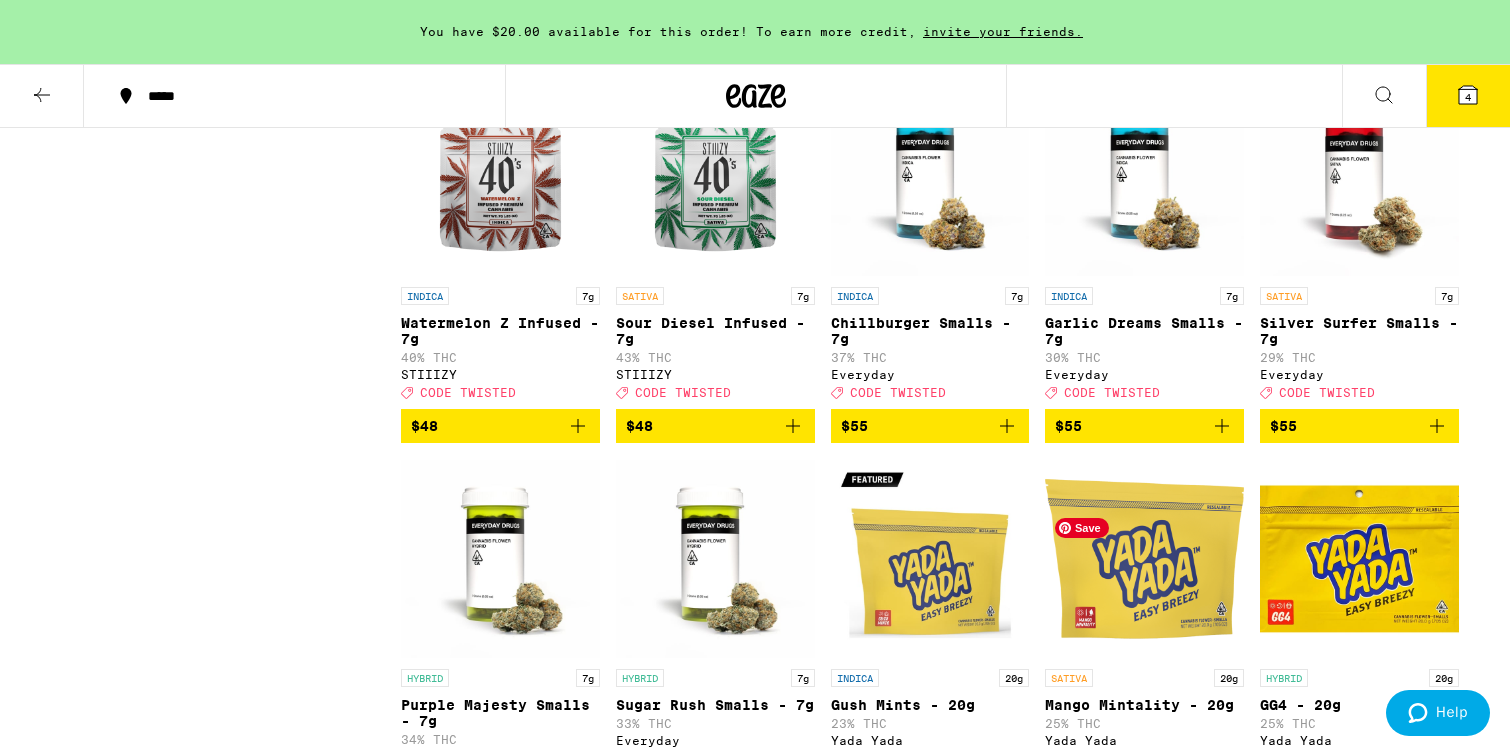 click at bounding box center (1144, 559) 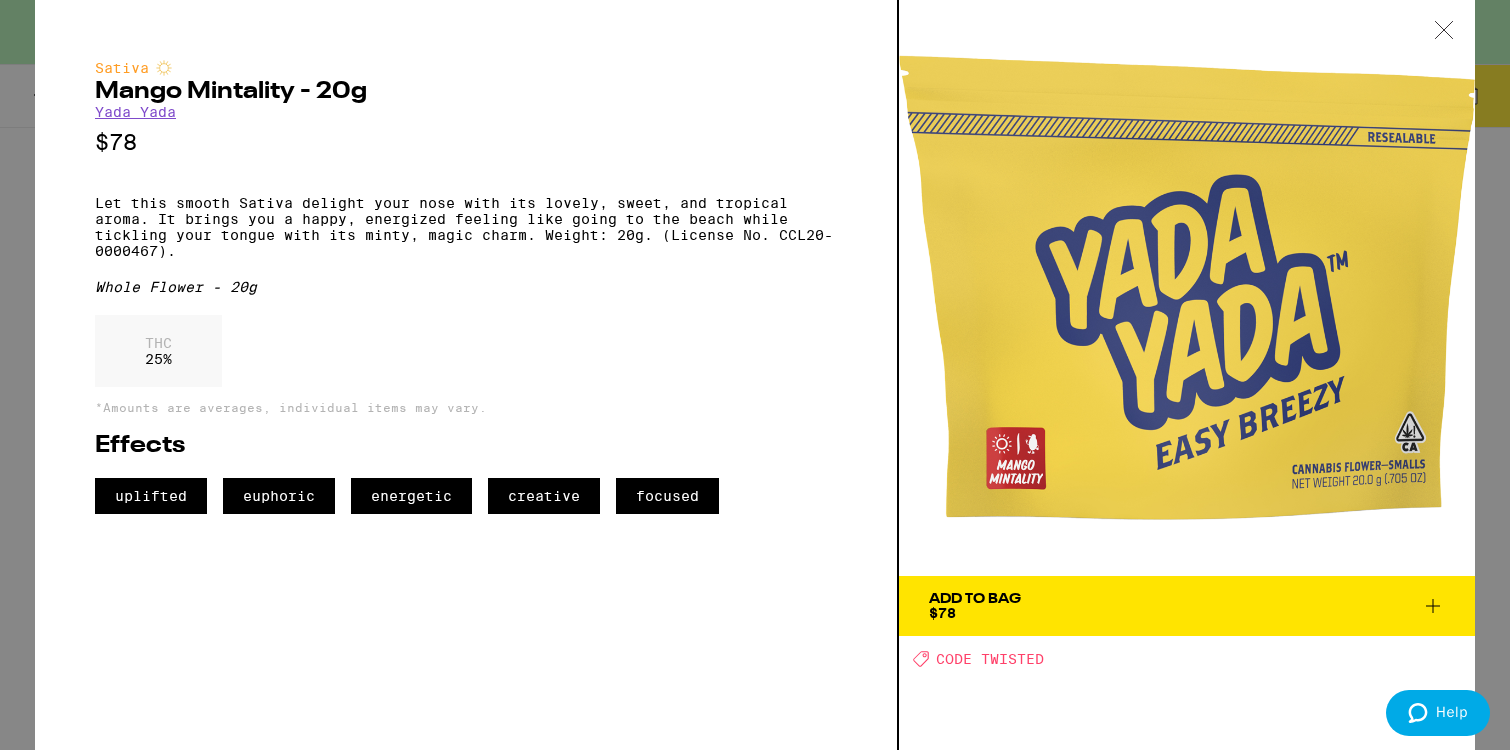 click at bounding box center (1444, 31) 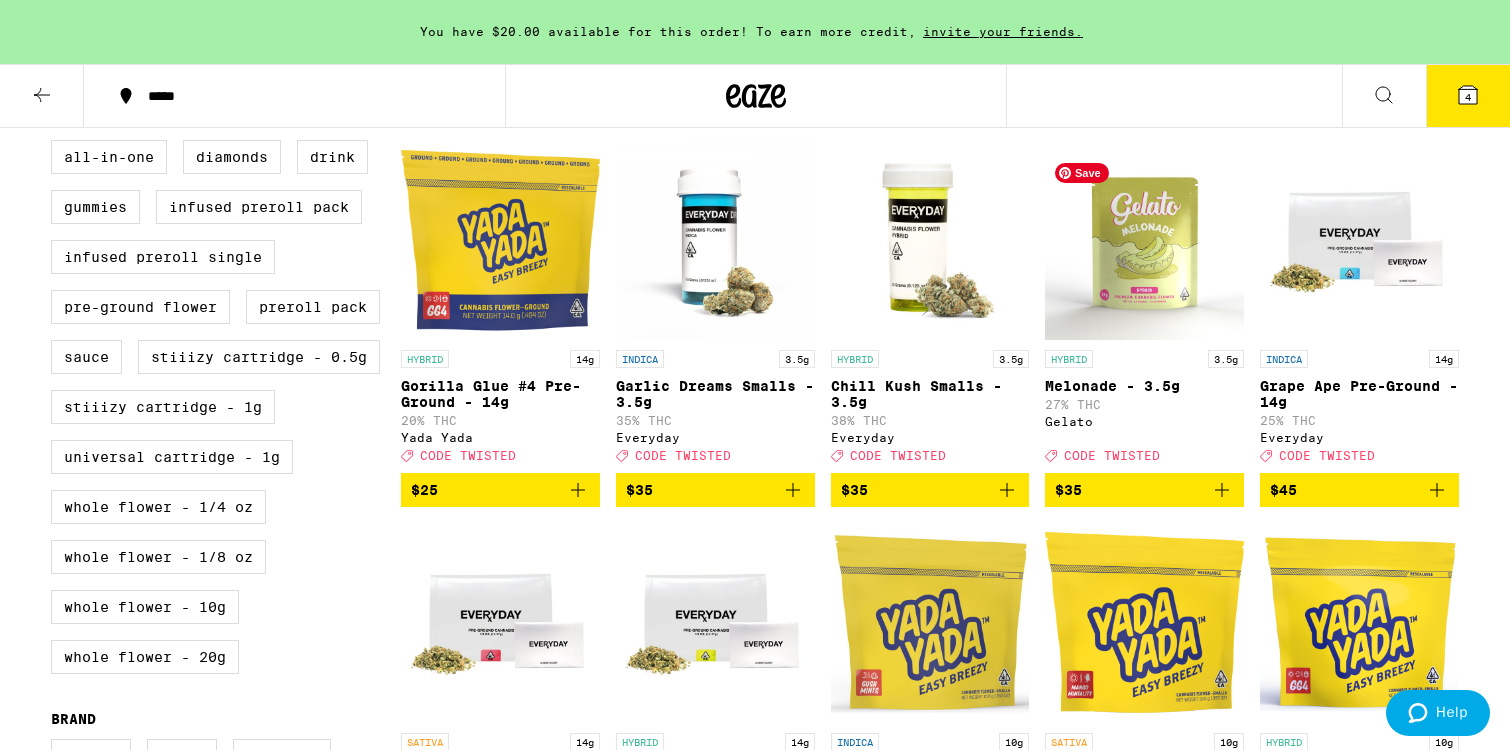 scroll, scrollTop: 0, scrollLeft: 0, axis: both 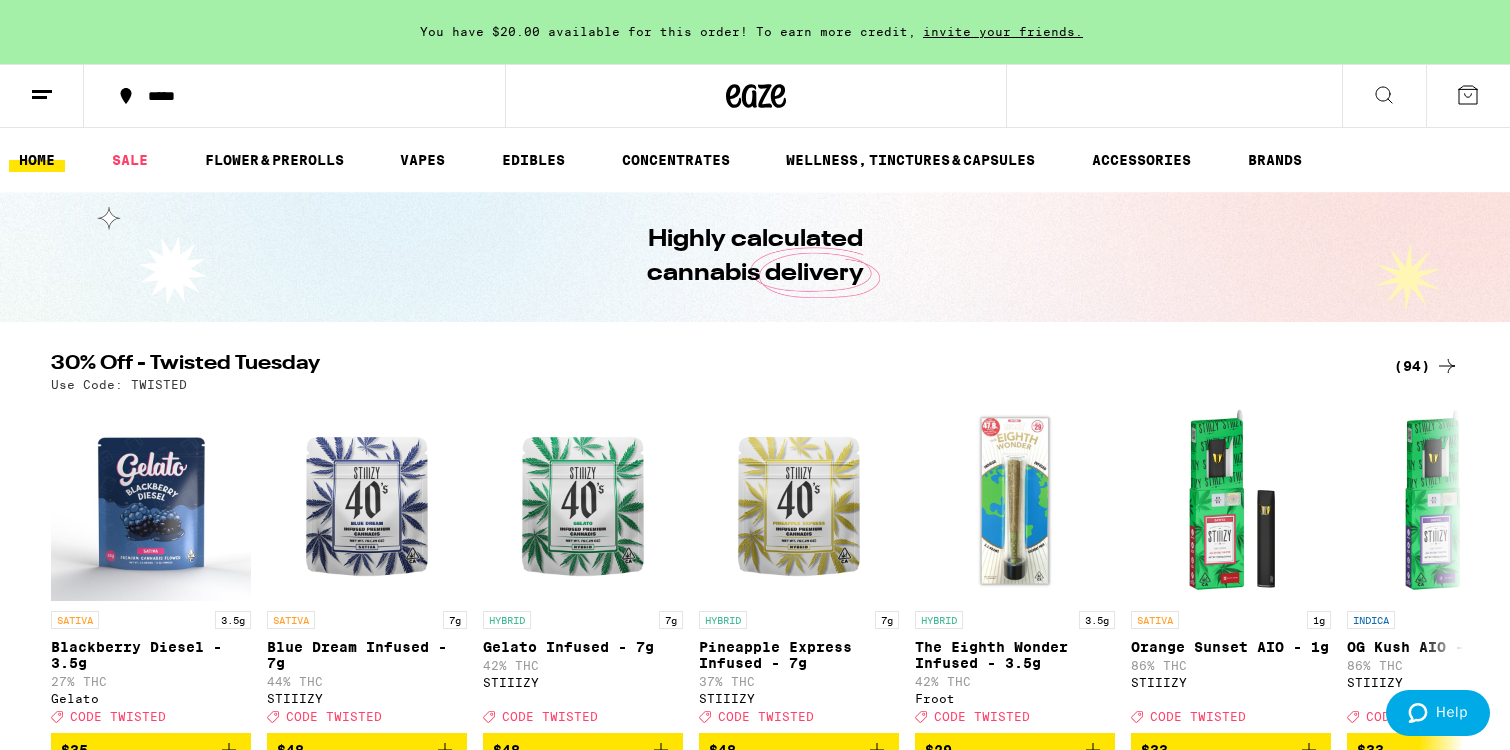 click on "You have $20.00 available for this order! To earn more credit, invite your friends." at bounding box center [755, 32] 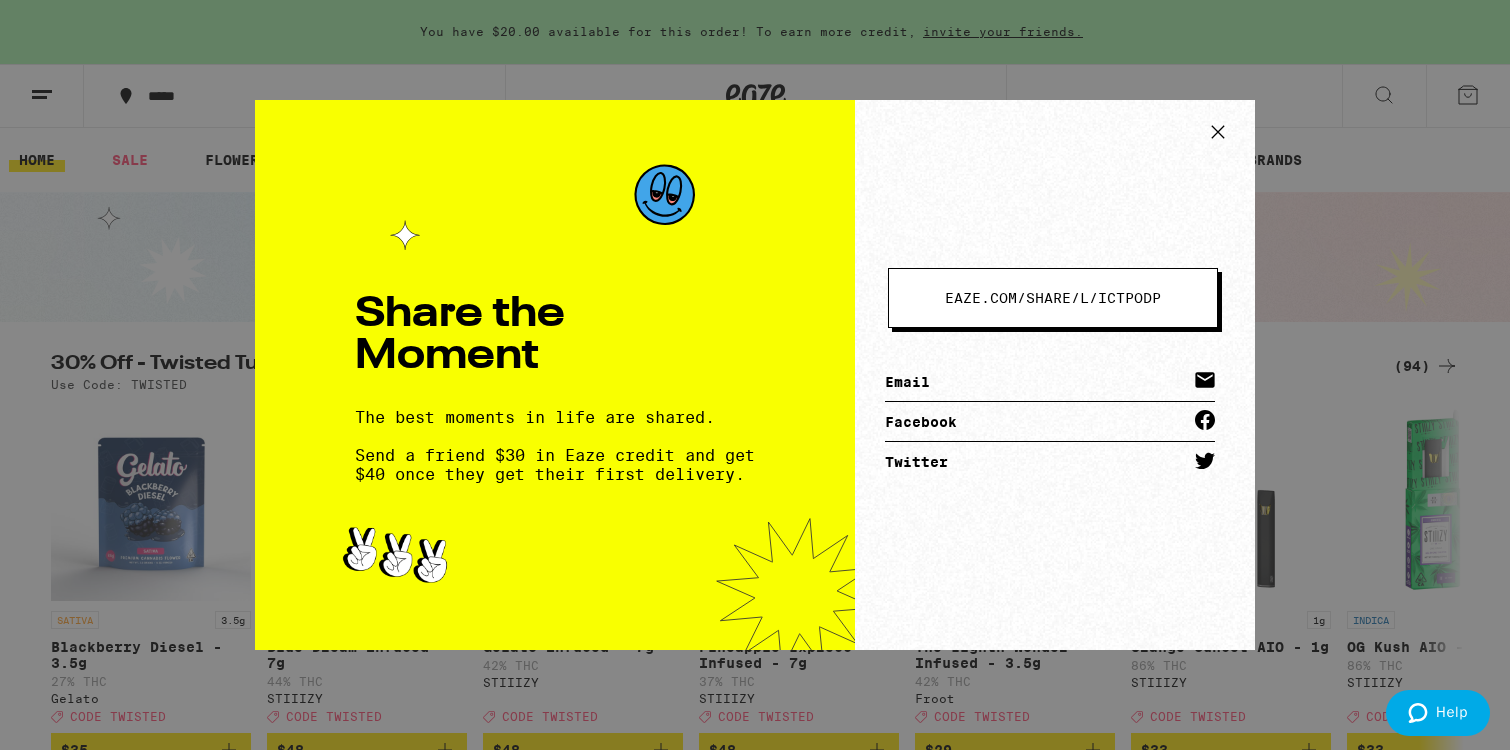 scroll, scrollTop: 0, scrollLeft: 0, axis: both 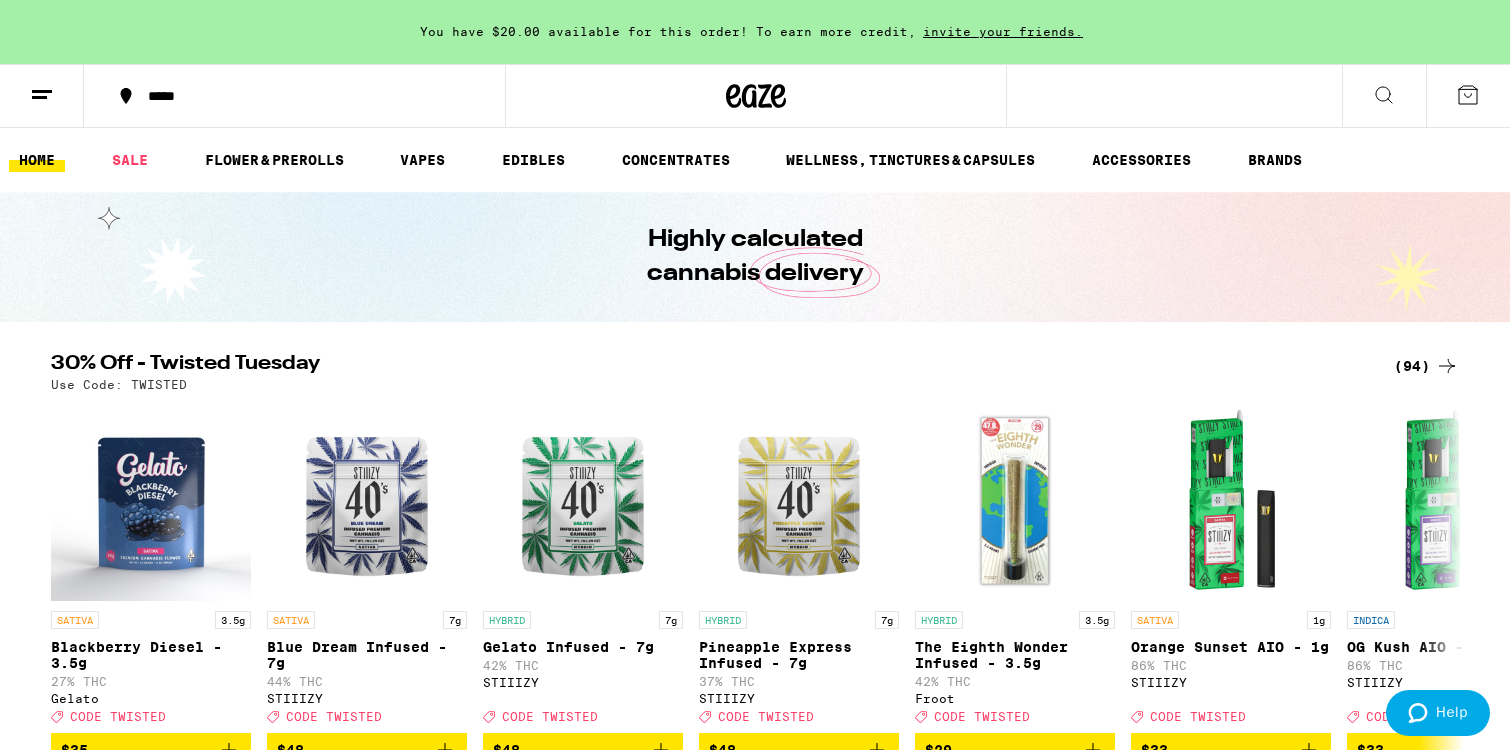 click 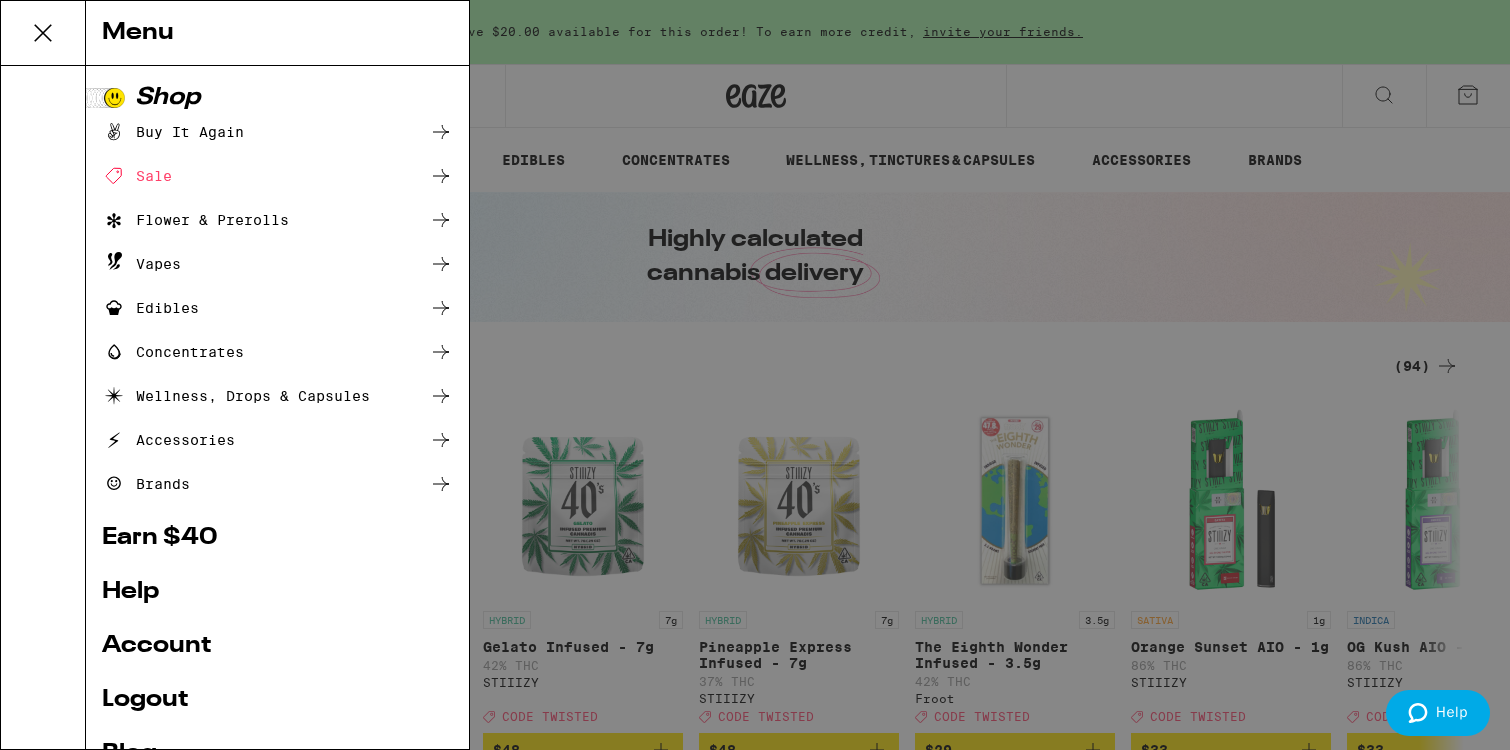 click on "Sale" at bounding box center [277, 176] 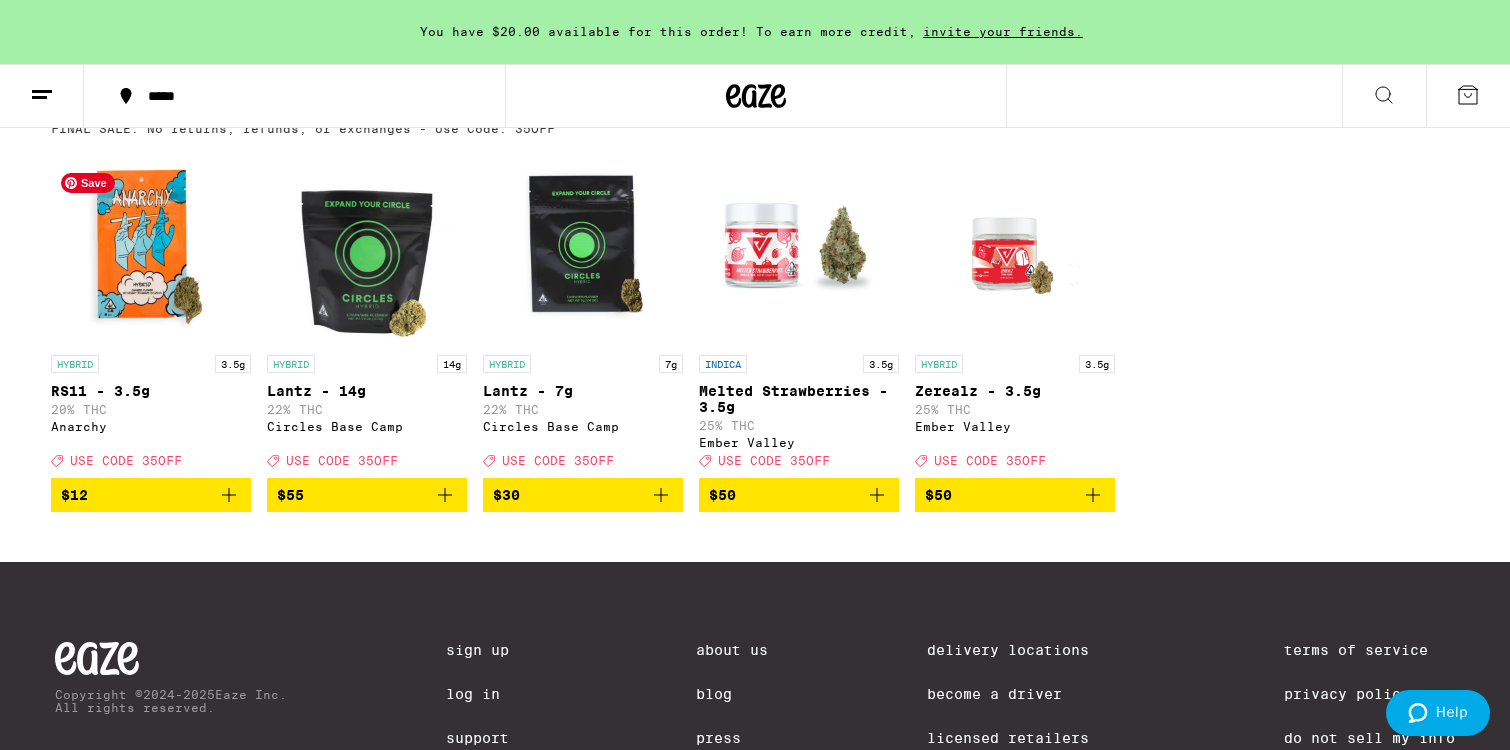 scroll, scrollTop: 708, scrollLeft: 0, axis: vertical 